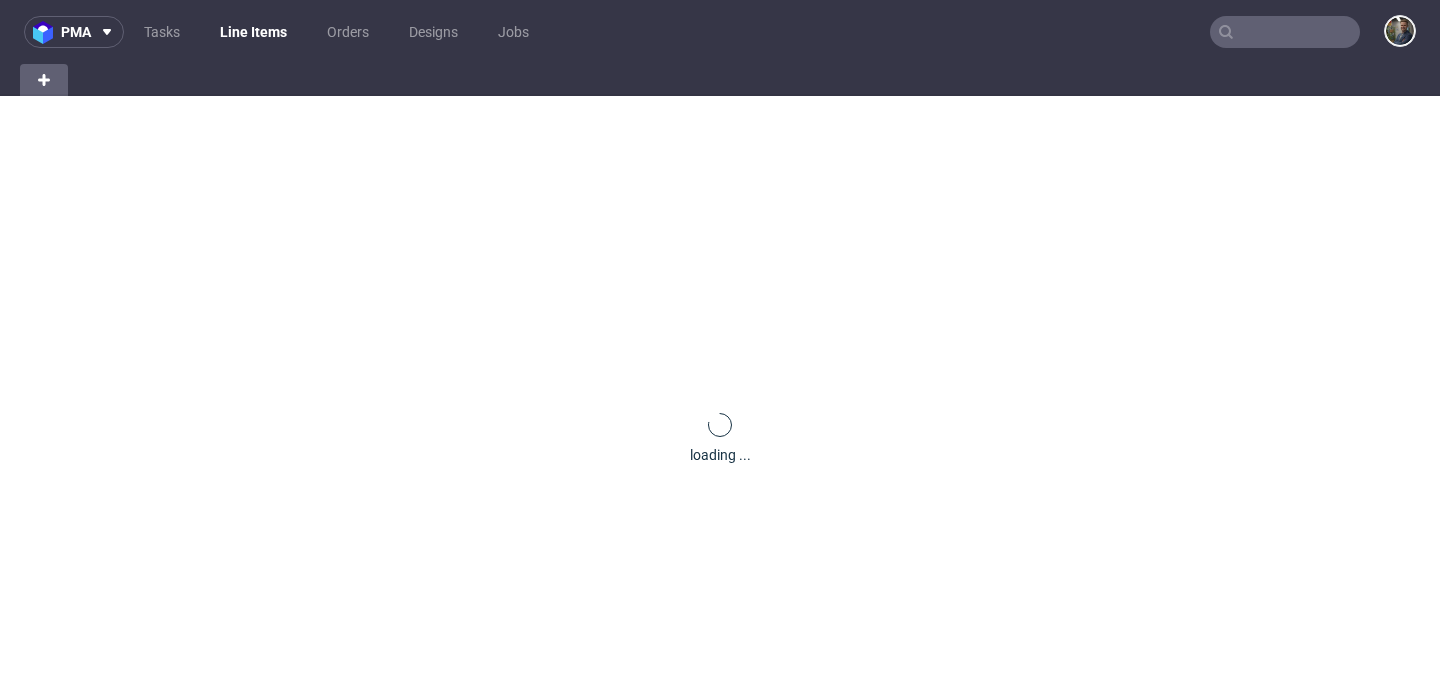 scroll, scrollTop: 0, scrollLeft: 0, axis: both 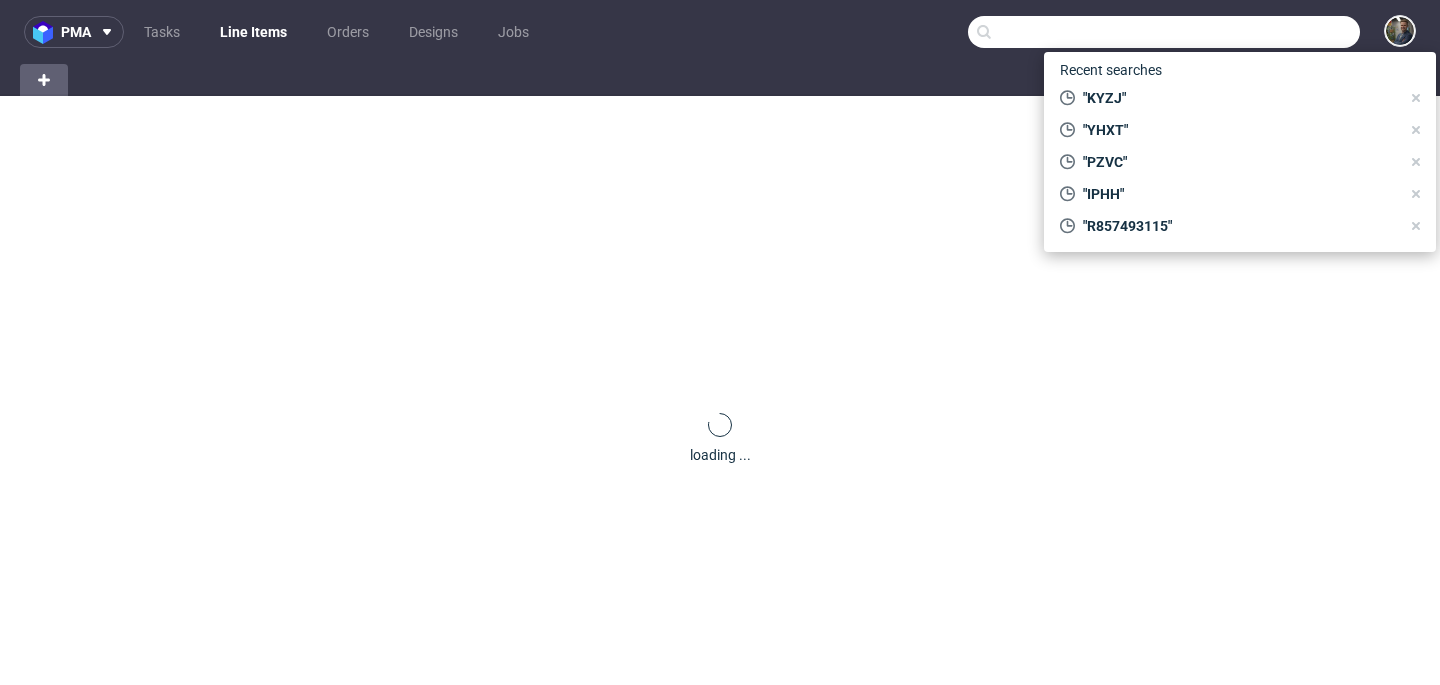 click at bounding box center [1164, 32] 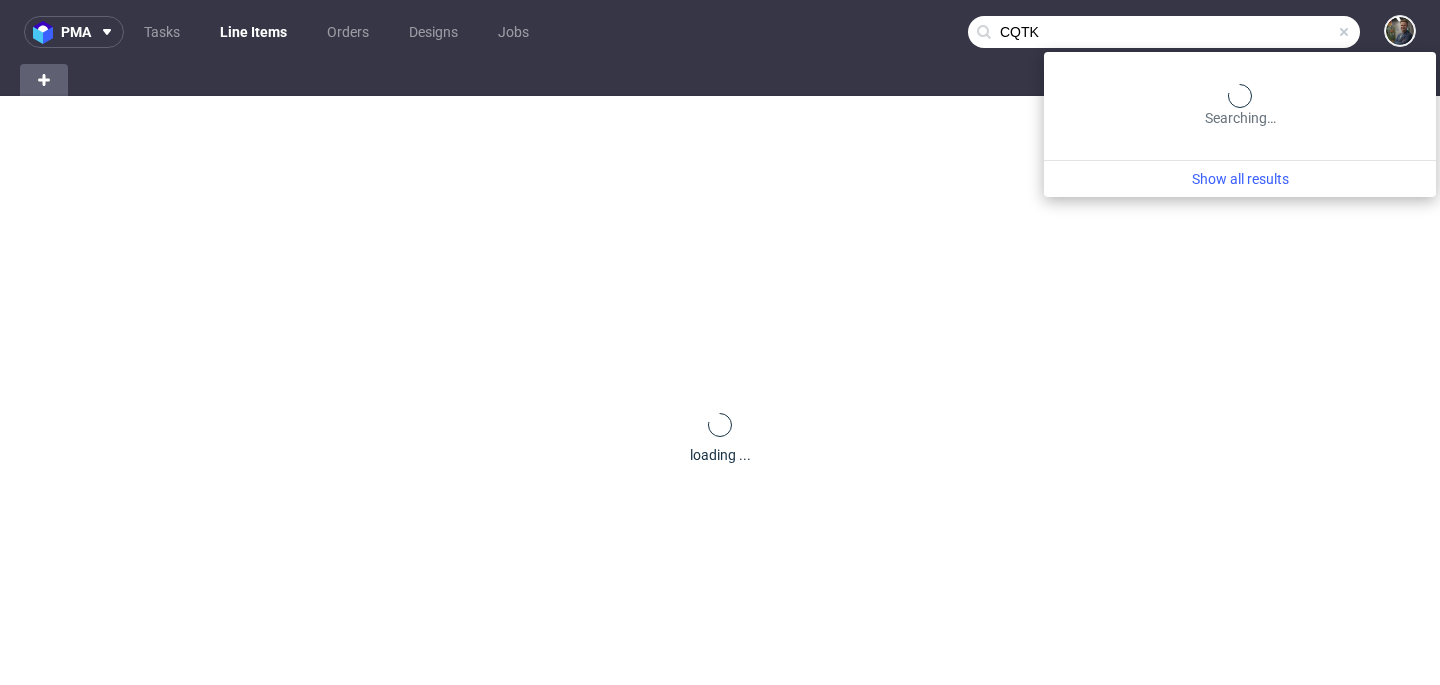 type on "CQTK" 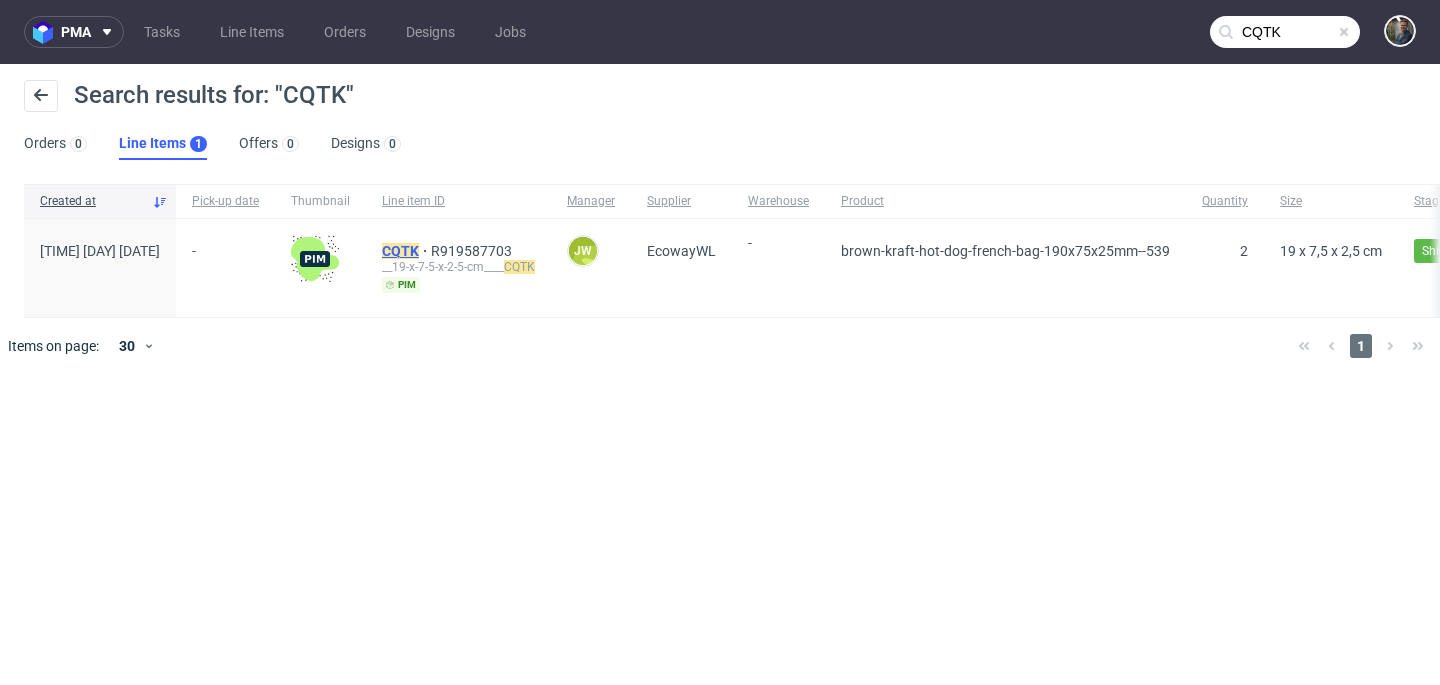 click on "CQTK" 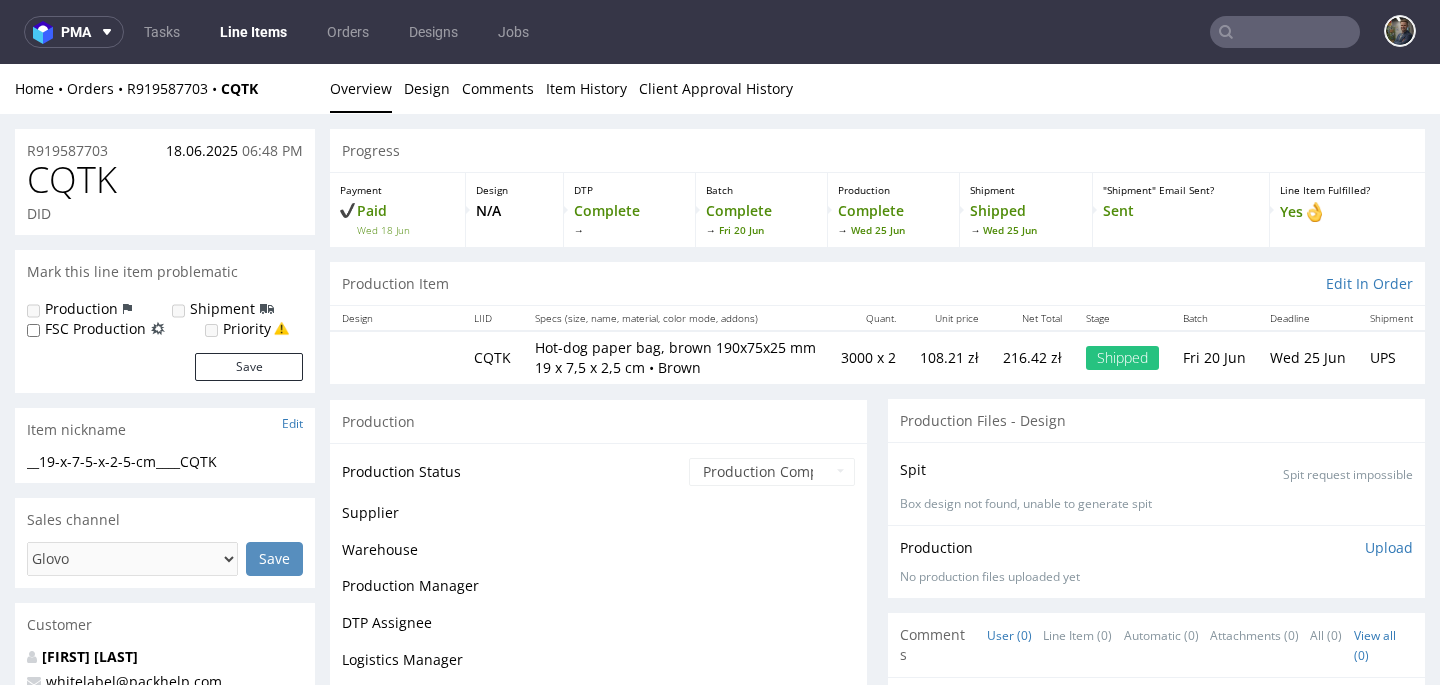 scroll, scrollTop: 0, scrollLeft: 0, axis: both 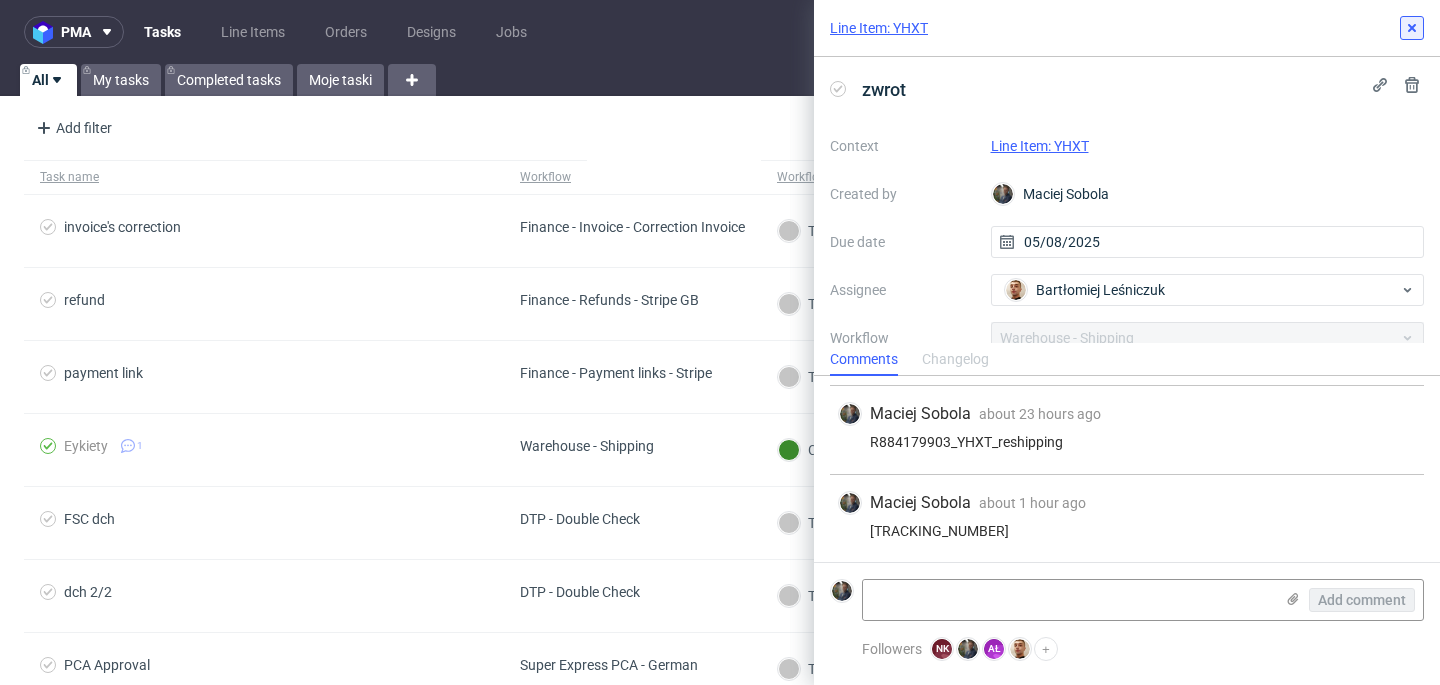 click at bounding box center [1412, 28] 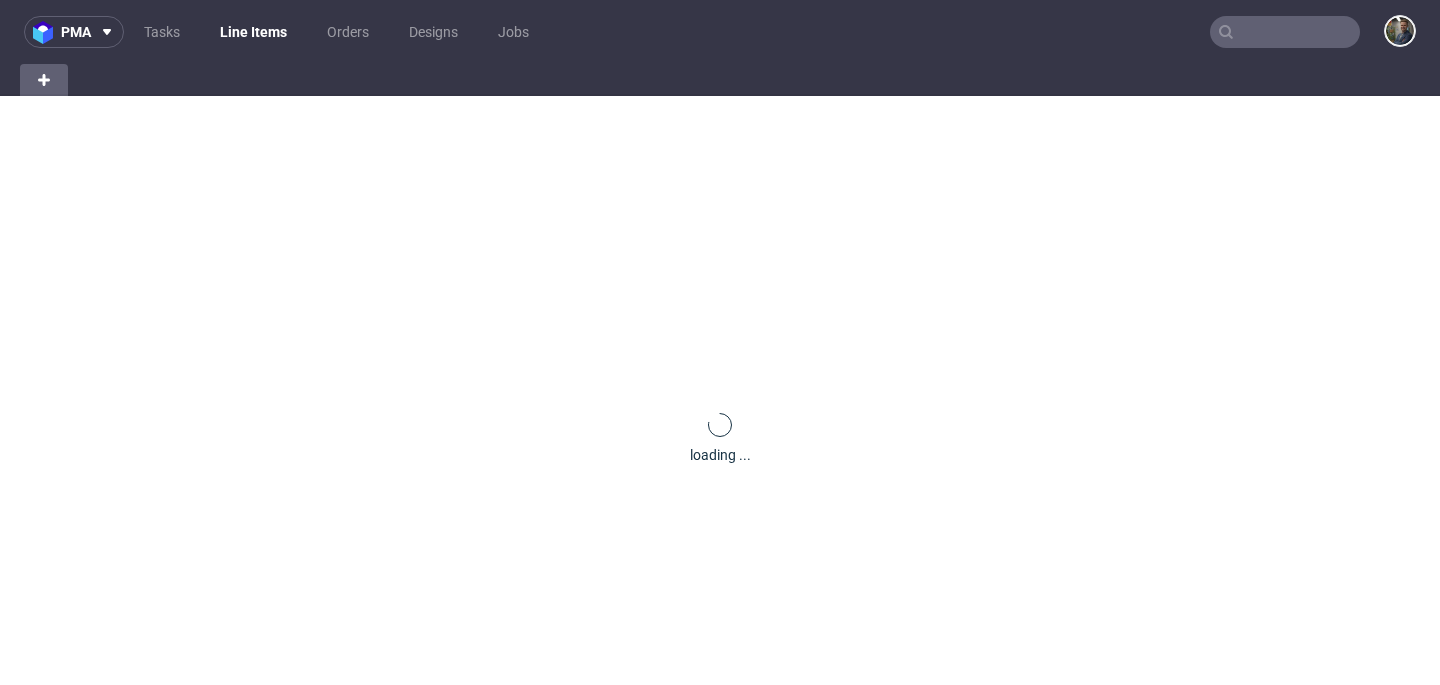 scroll, scrollTop: 0, scrollLeft: 0, axis: both 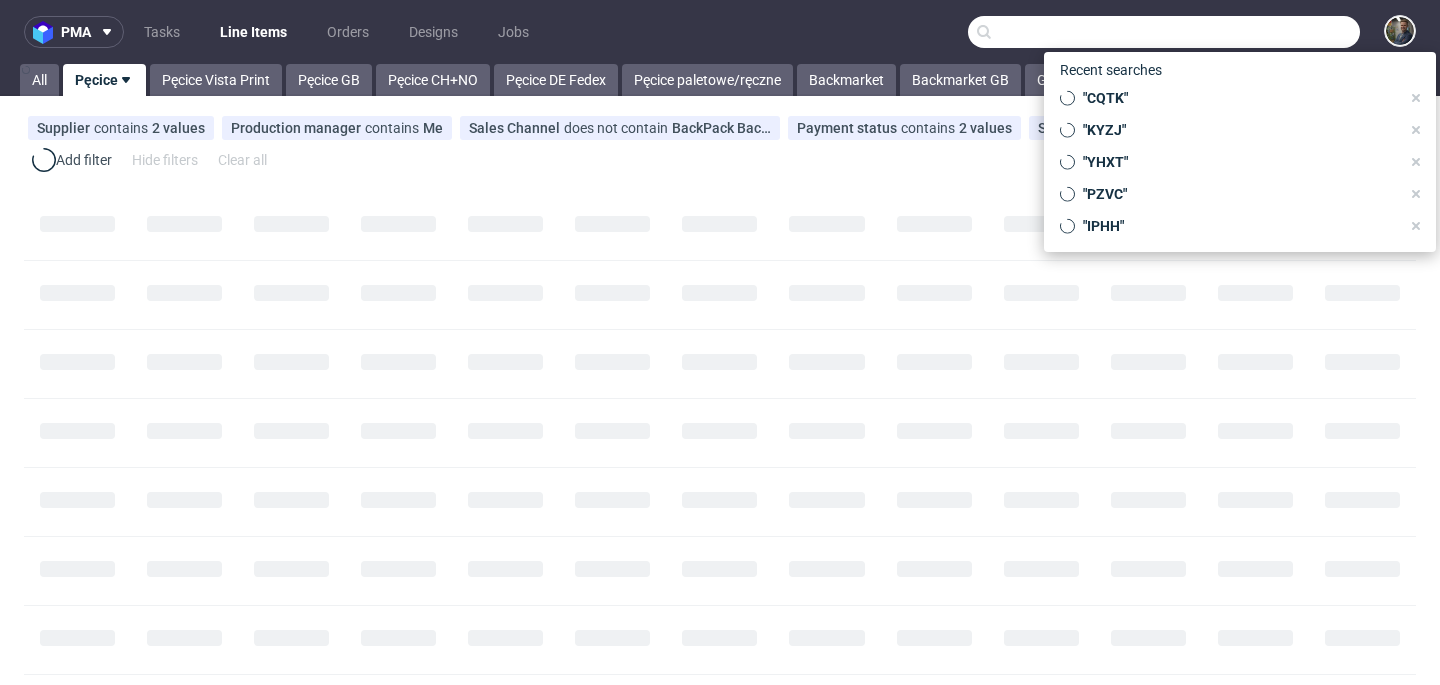 paste on "CQTK" 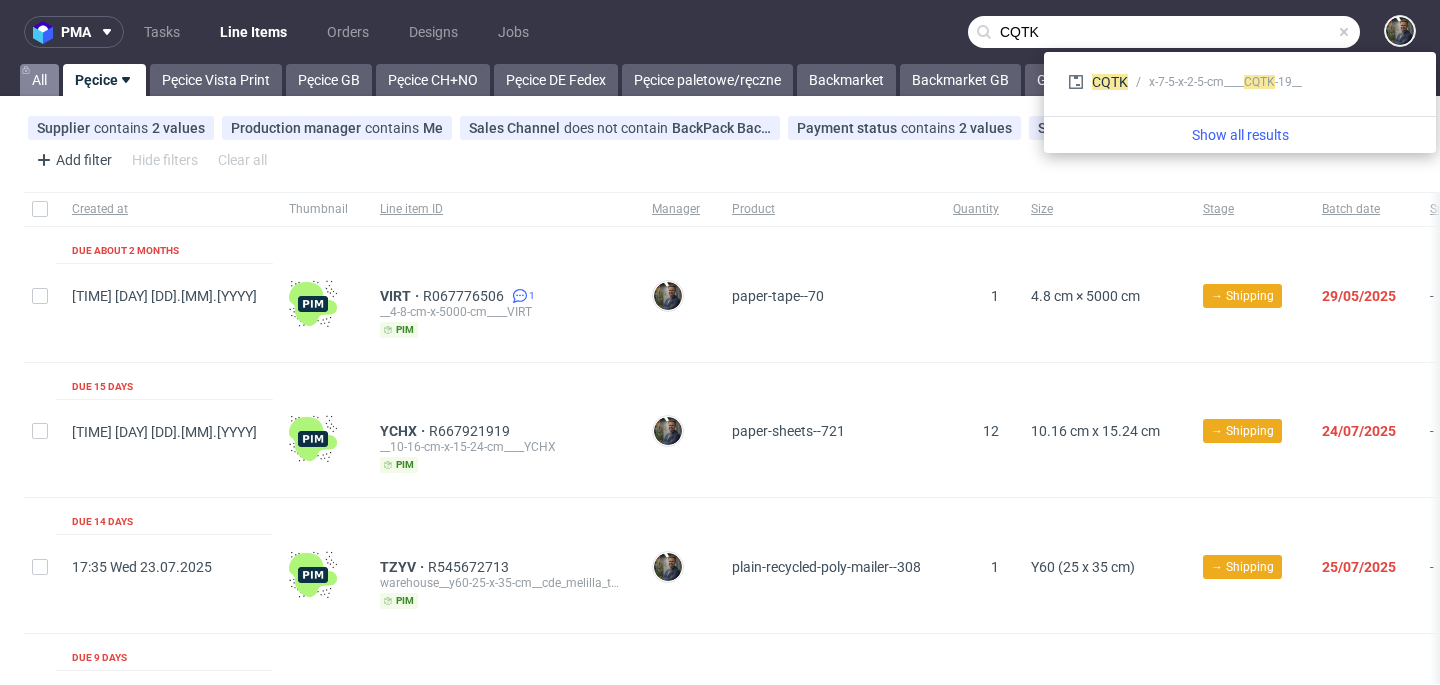 drag, startPoint x: 46, startPoint y: 69, endPoint x: 53, endPoint y: 93, distance: 25 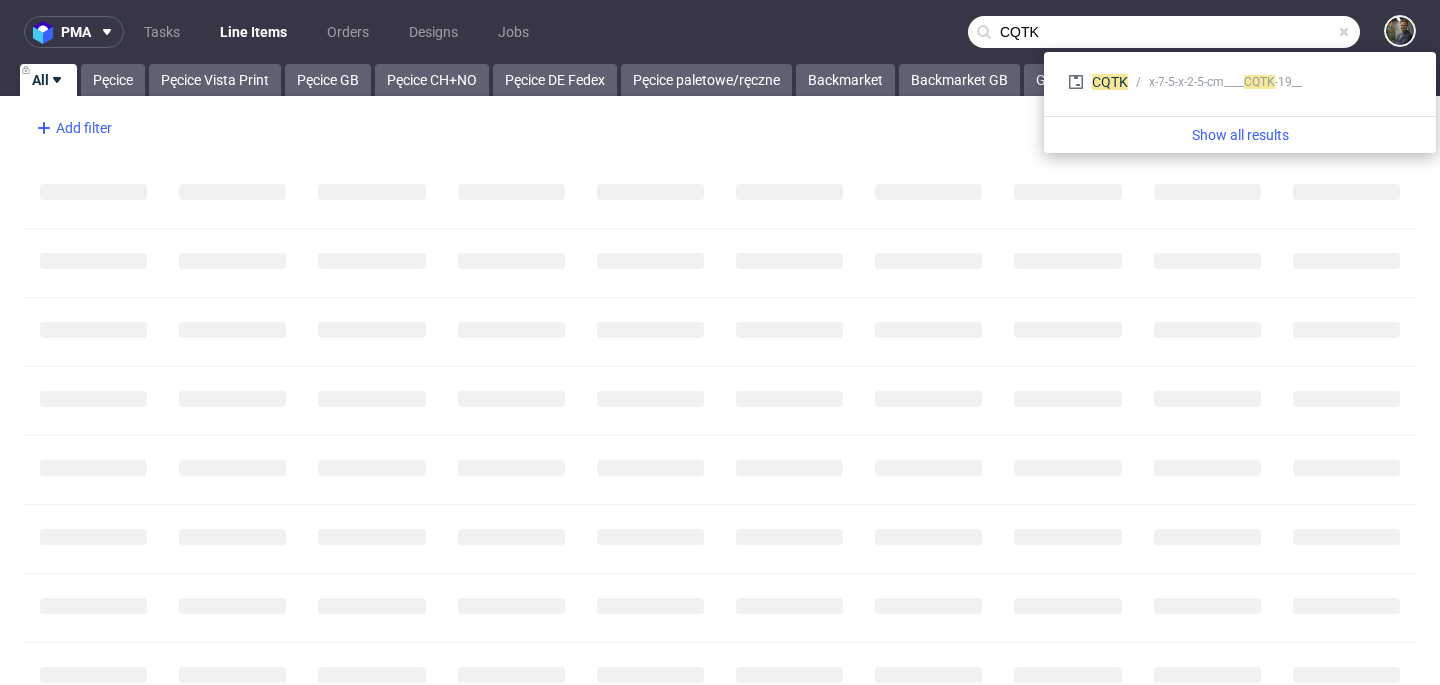 type on "CQTK" 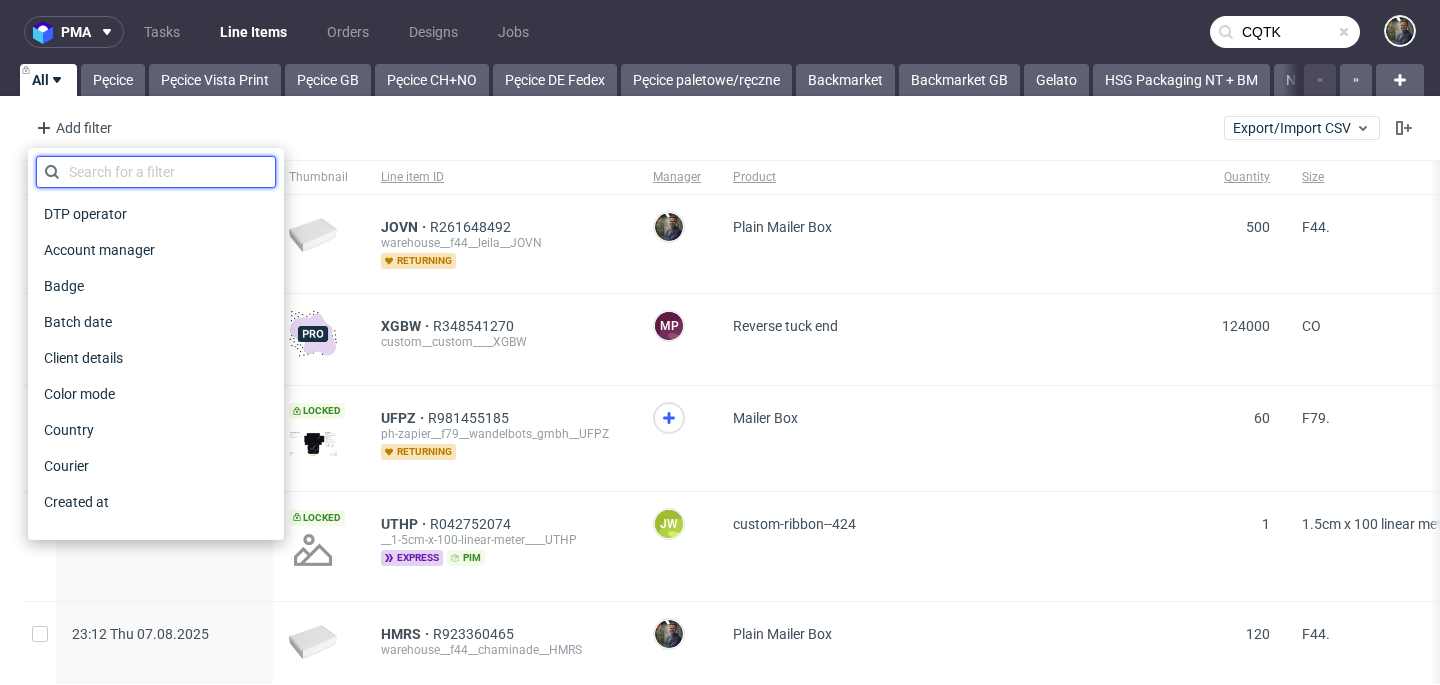 click at bounding box center [156, 172] 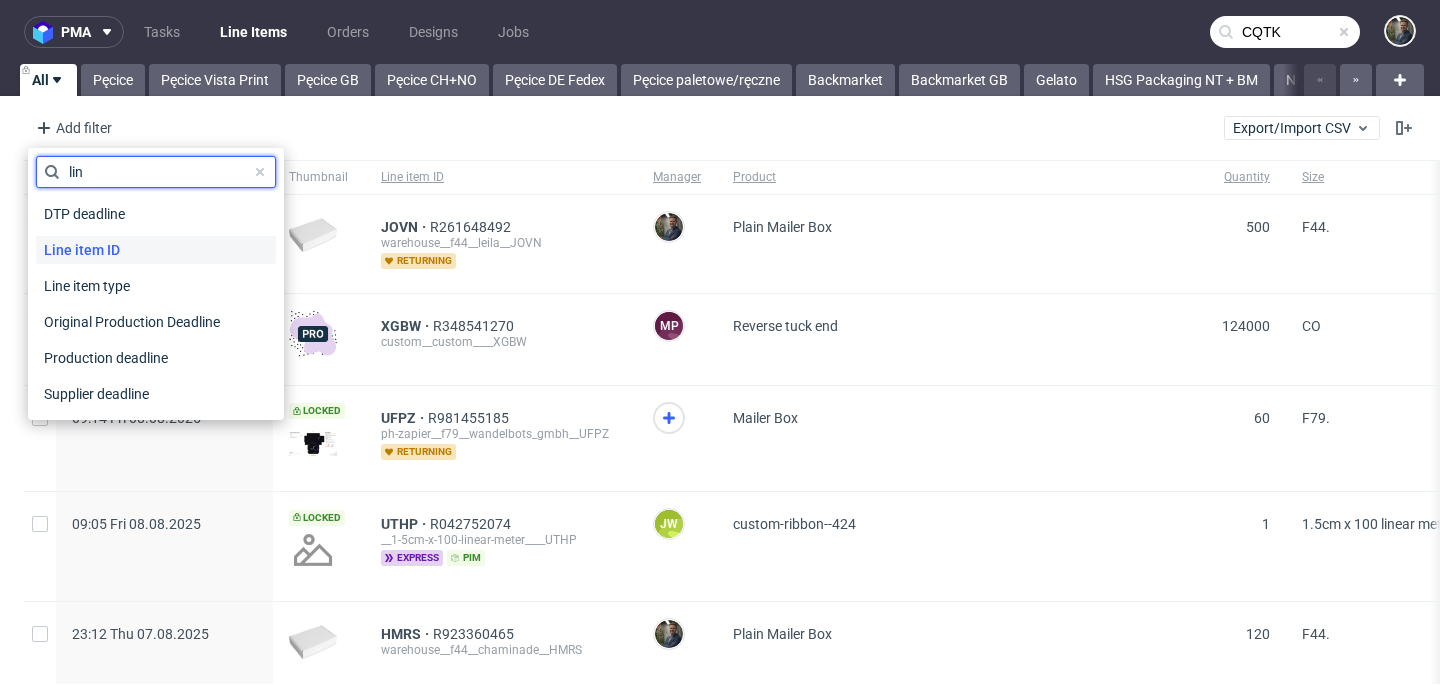 type on "lin" 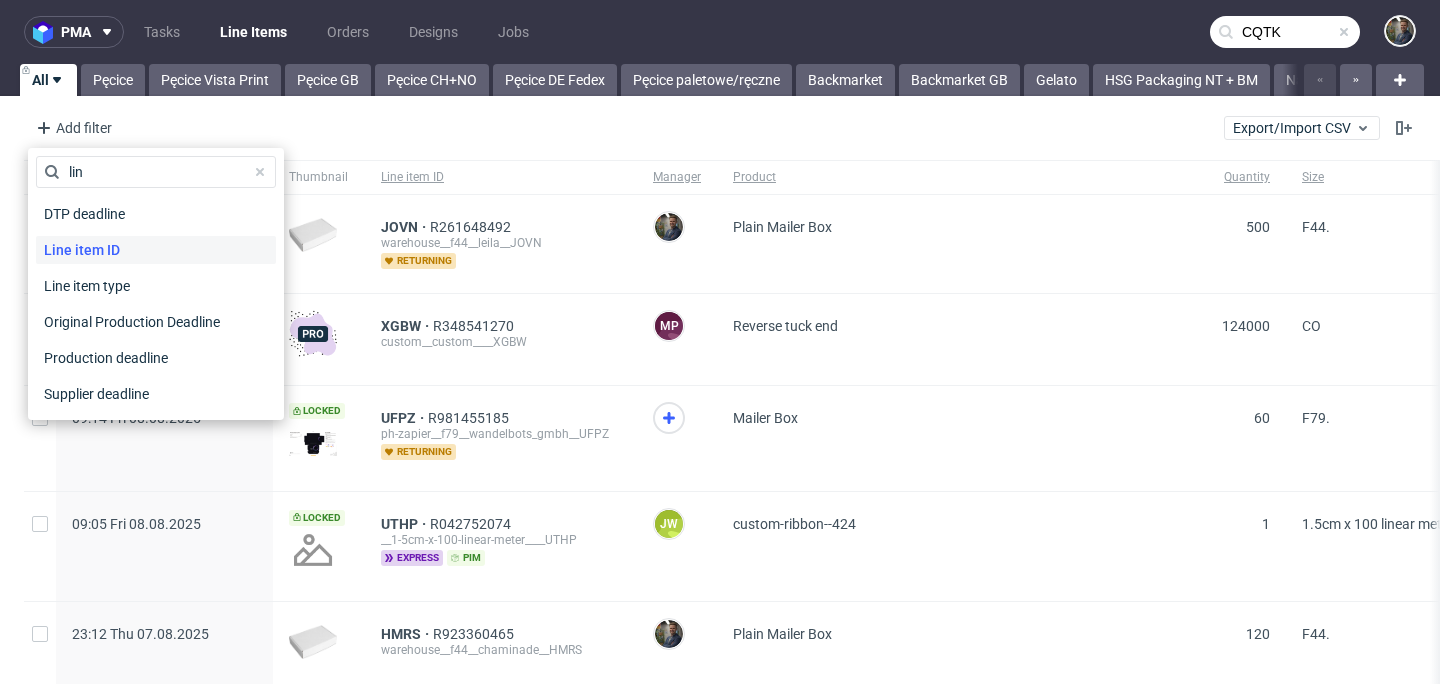 click on "Line item ID" at bounding box center [82, 250] 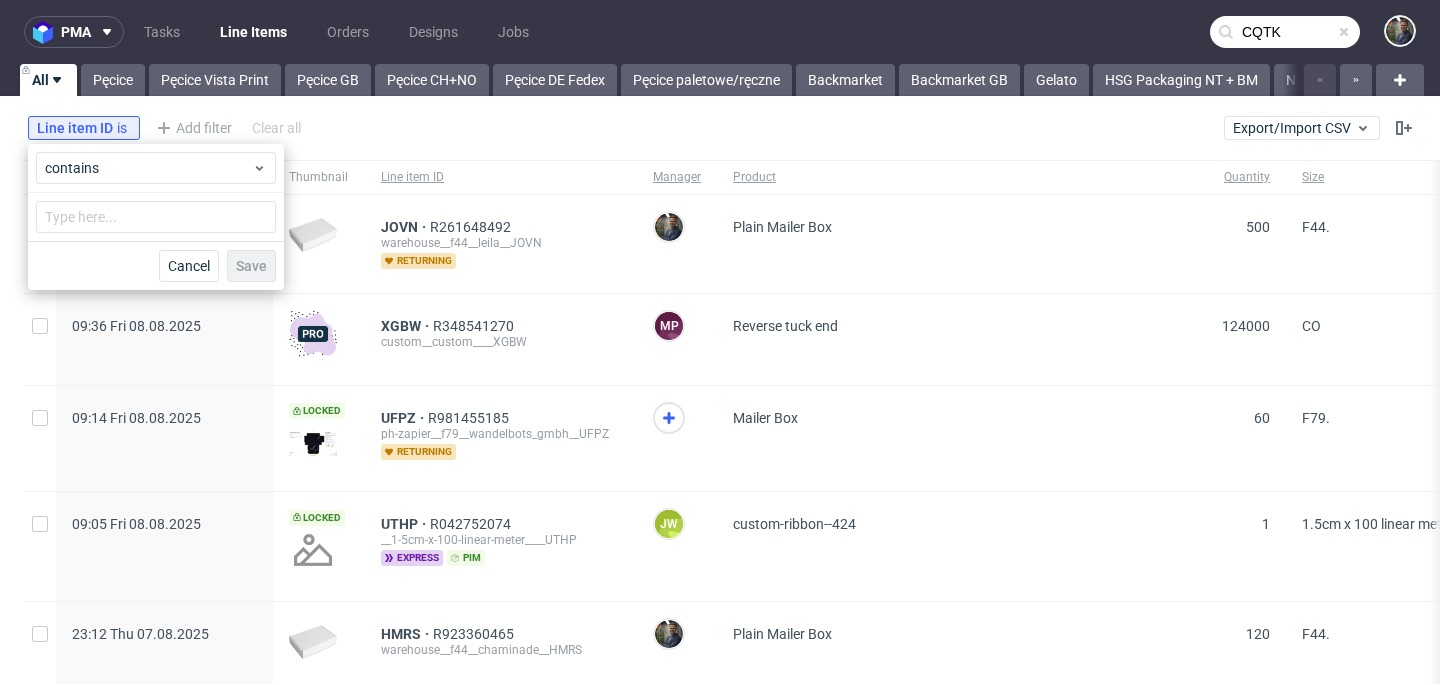click at bounding box center (156, 217) 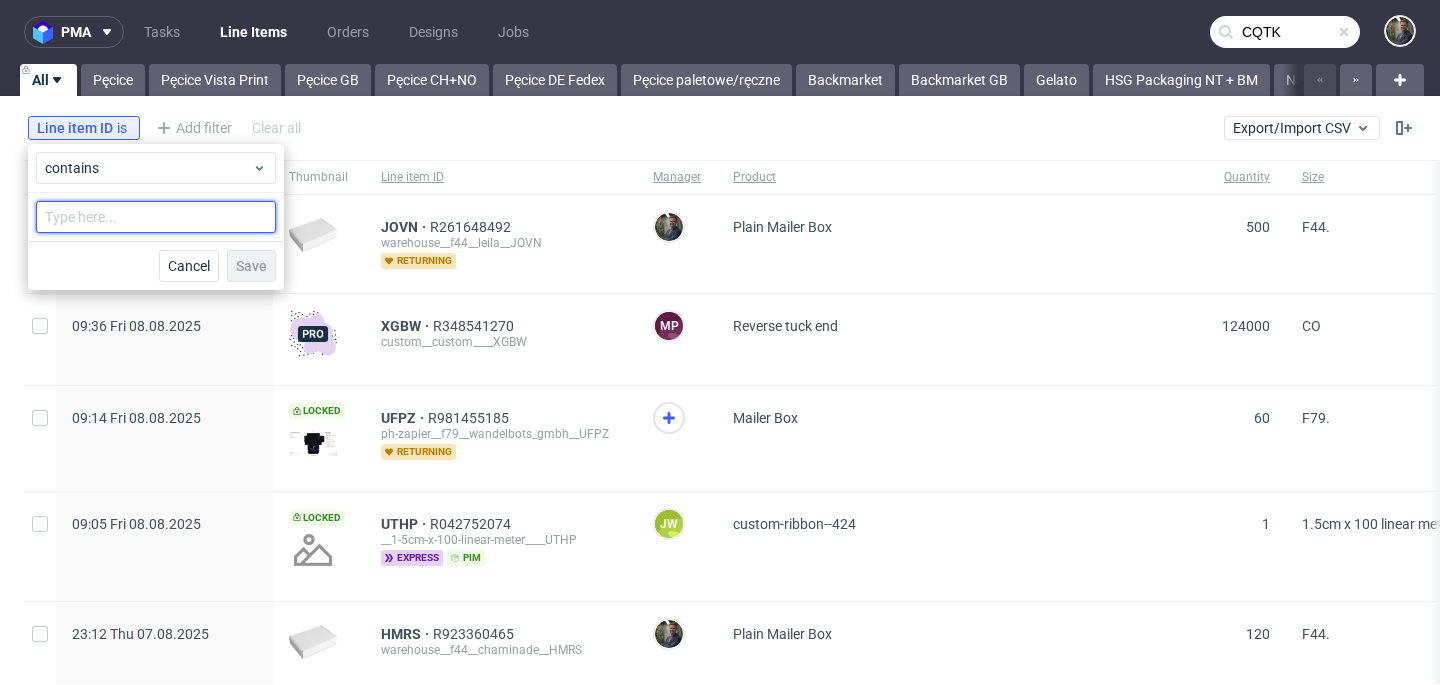 click at bounding box center [156, 217] 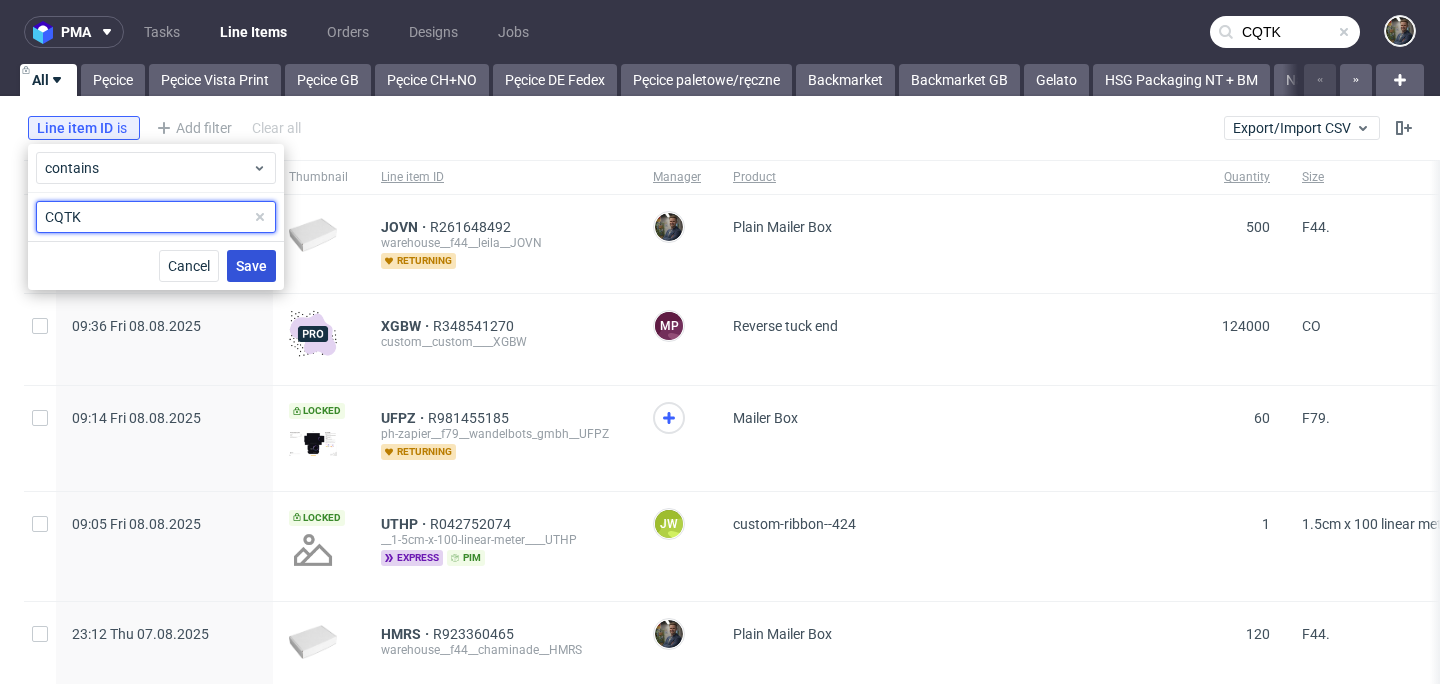 type on "CQTK" 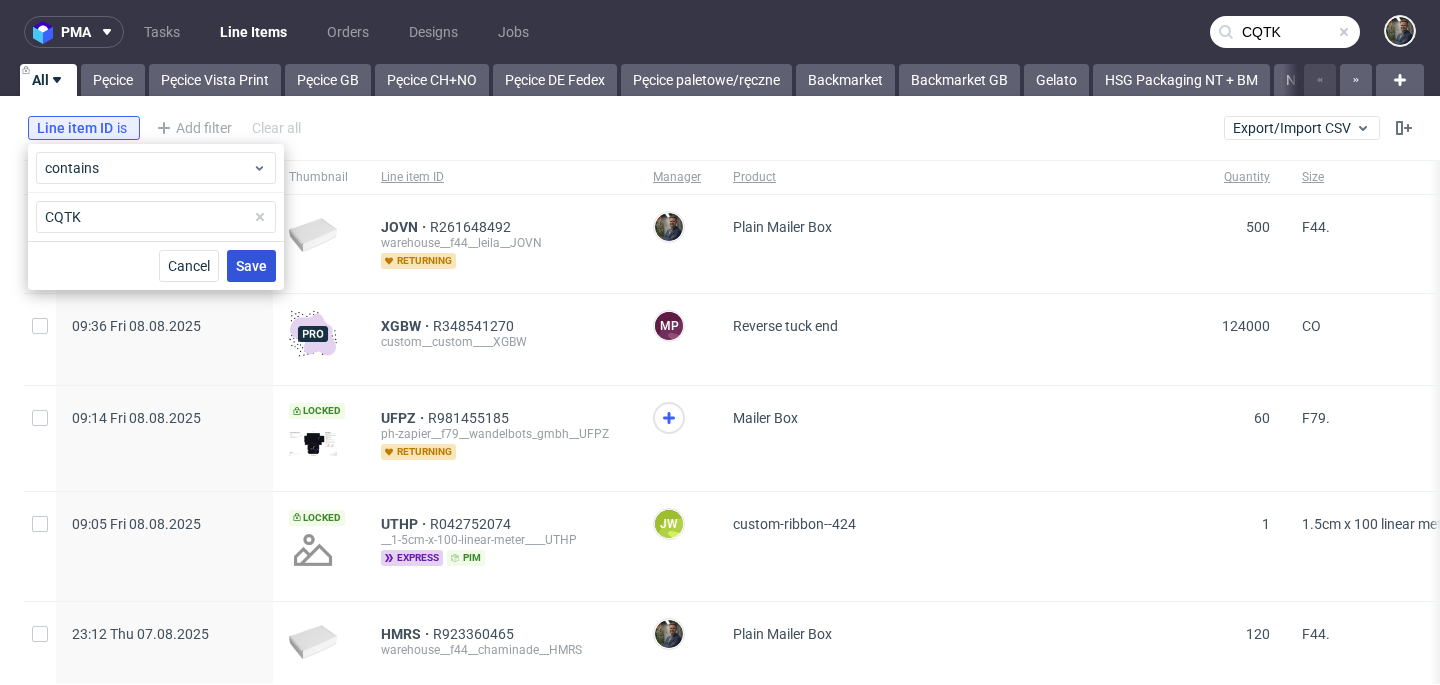 click on "Save" at bounding box center [251, 266] 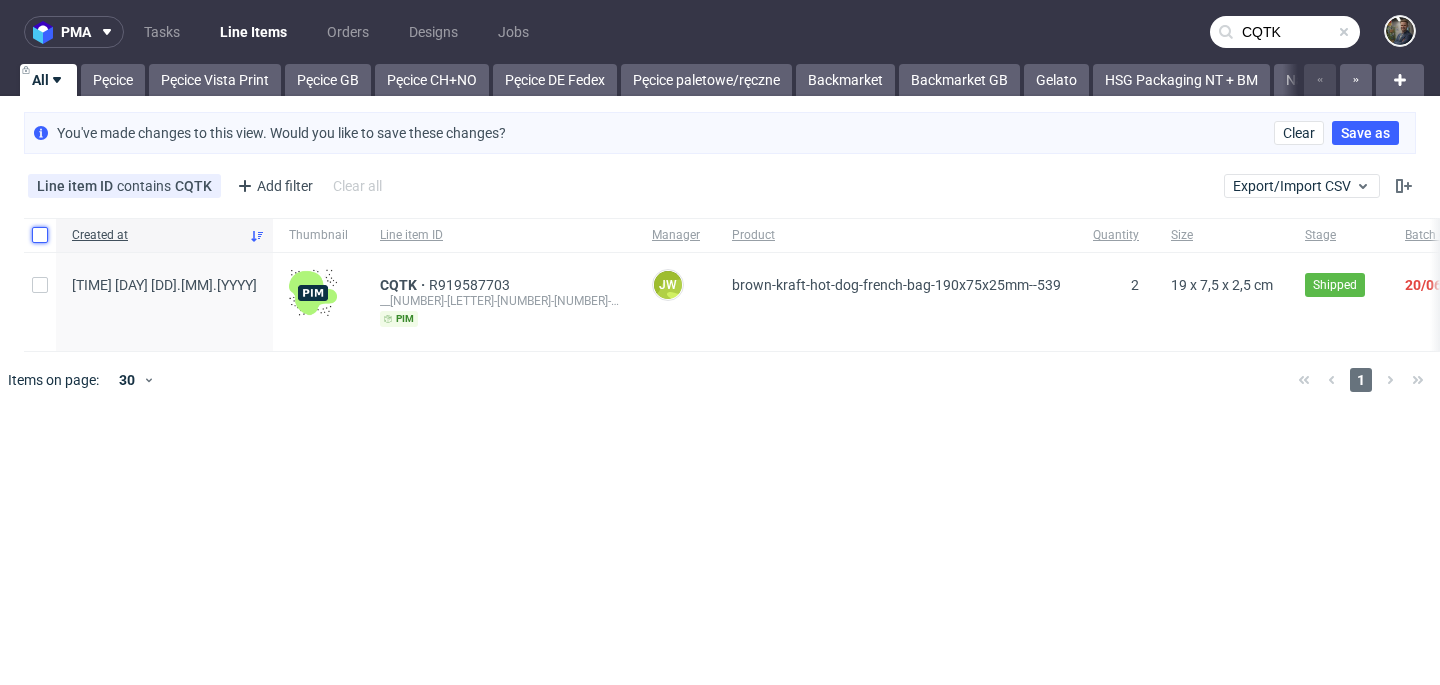click at bounding box center [40, 235] 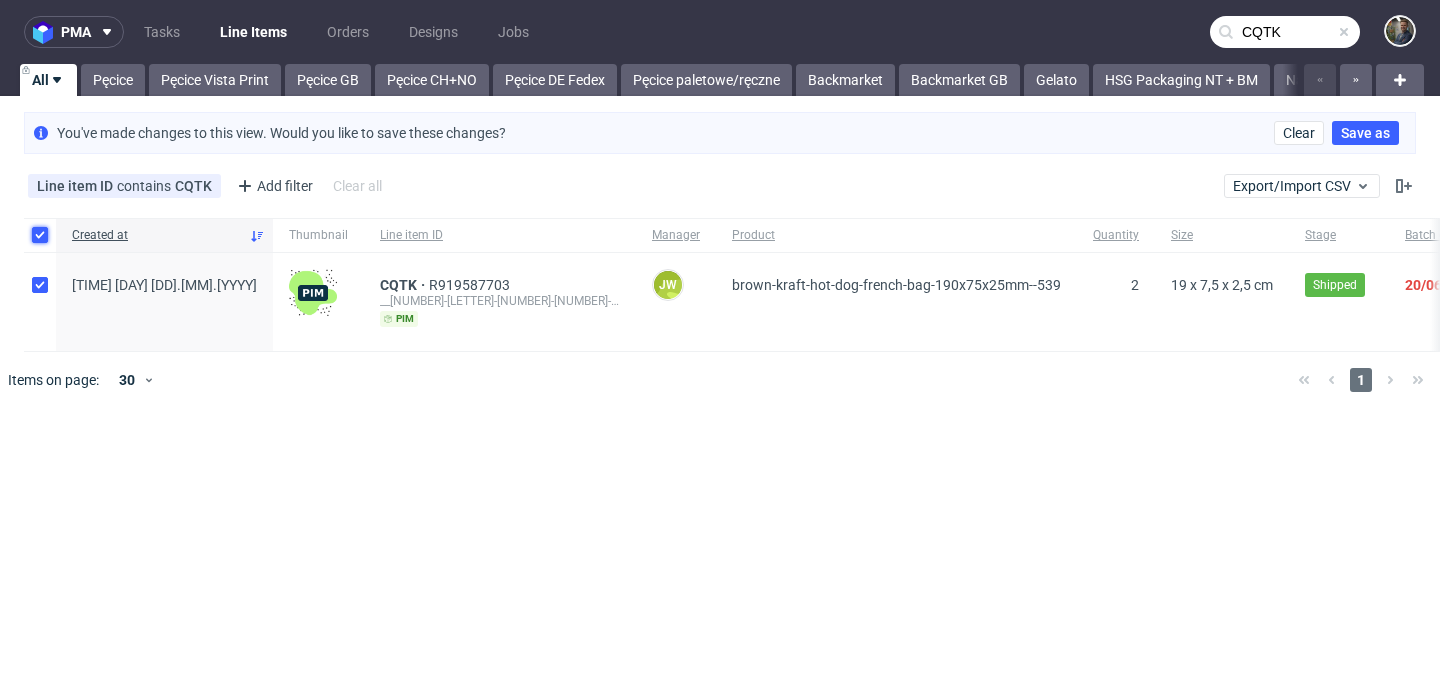 checkbox on "true" 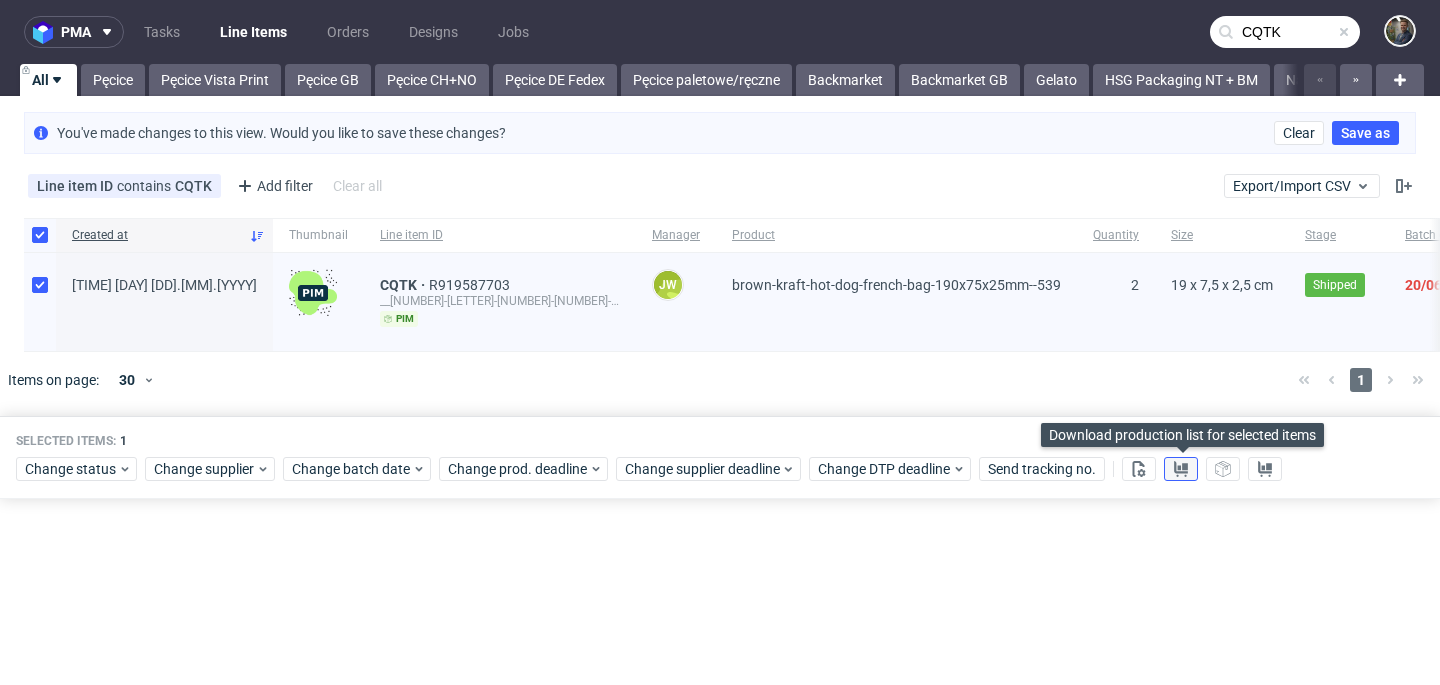 click 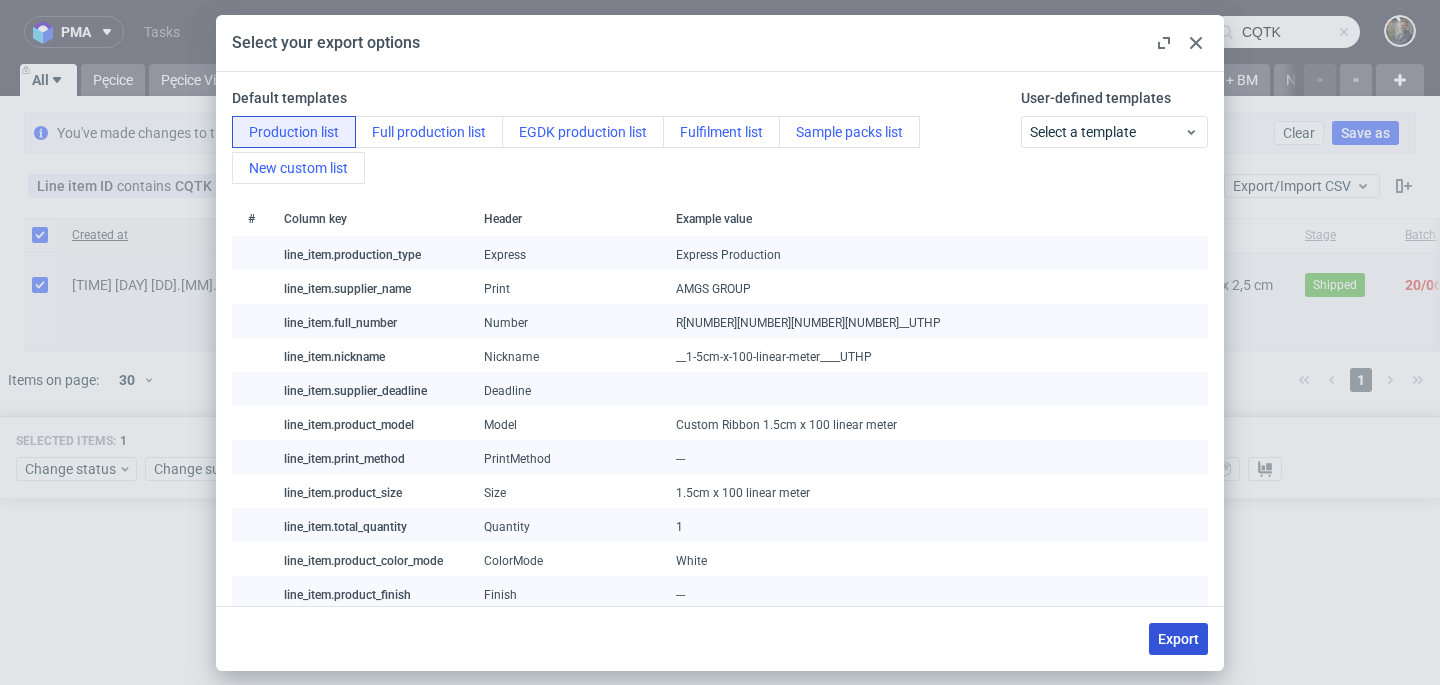 click on "Export" at bounding box center (1178, 639) 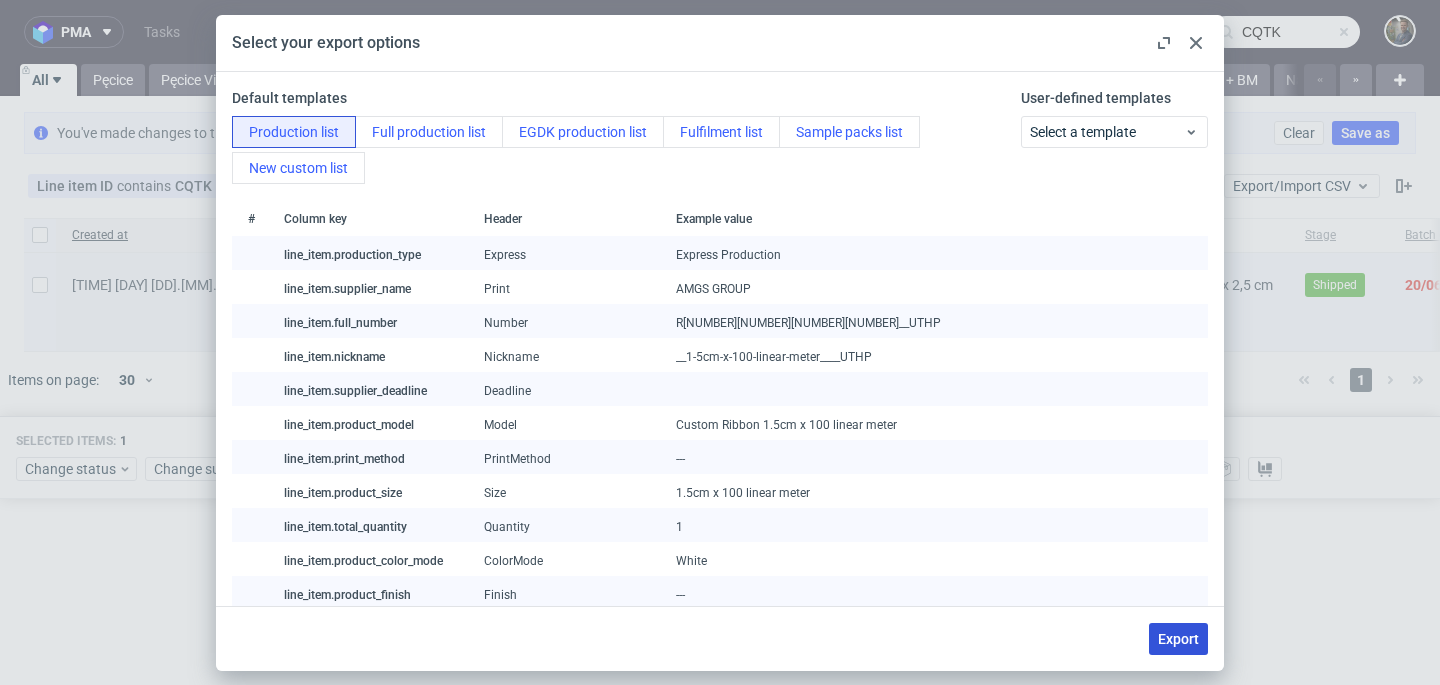 checkbox on "false" 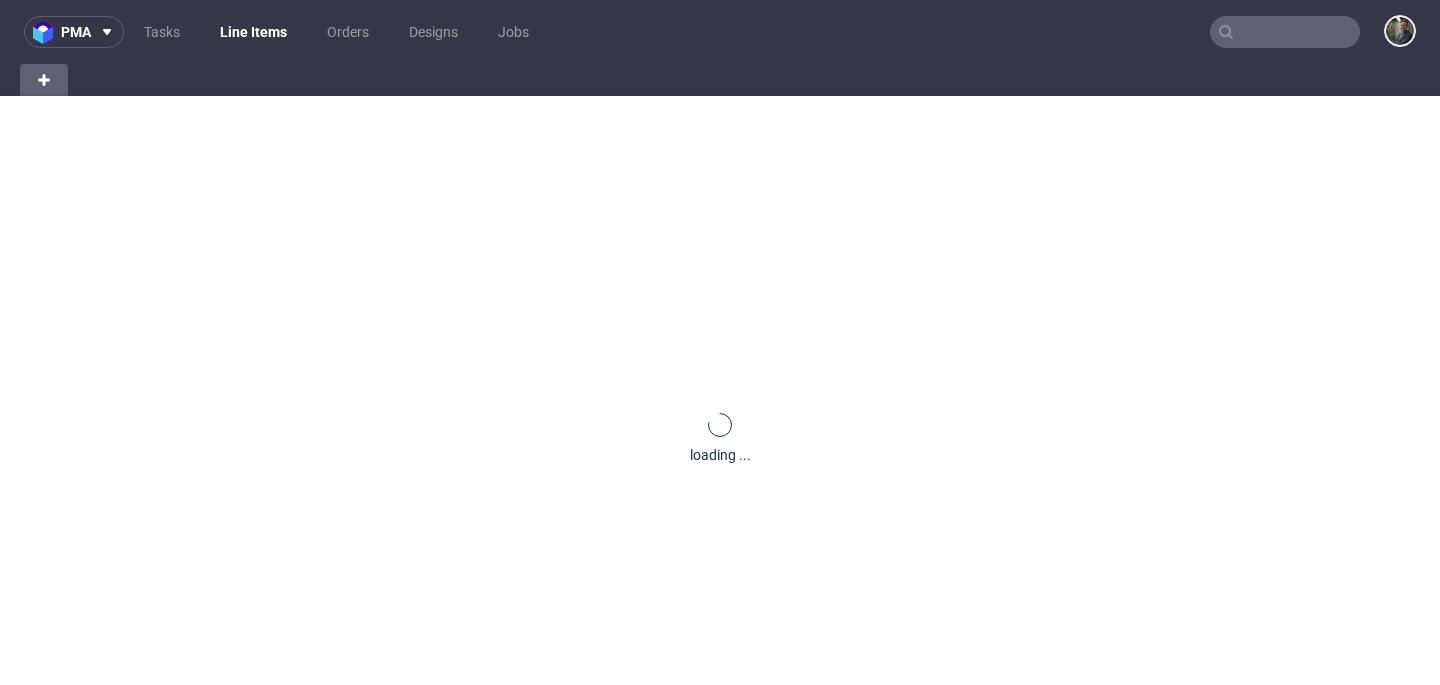 scroll, scrollTop: 0, scrollLeft: 0, axis: both 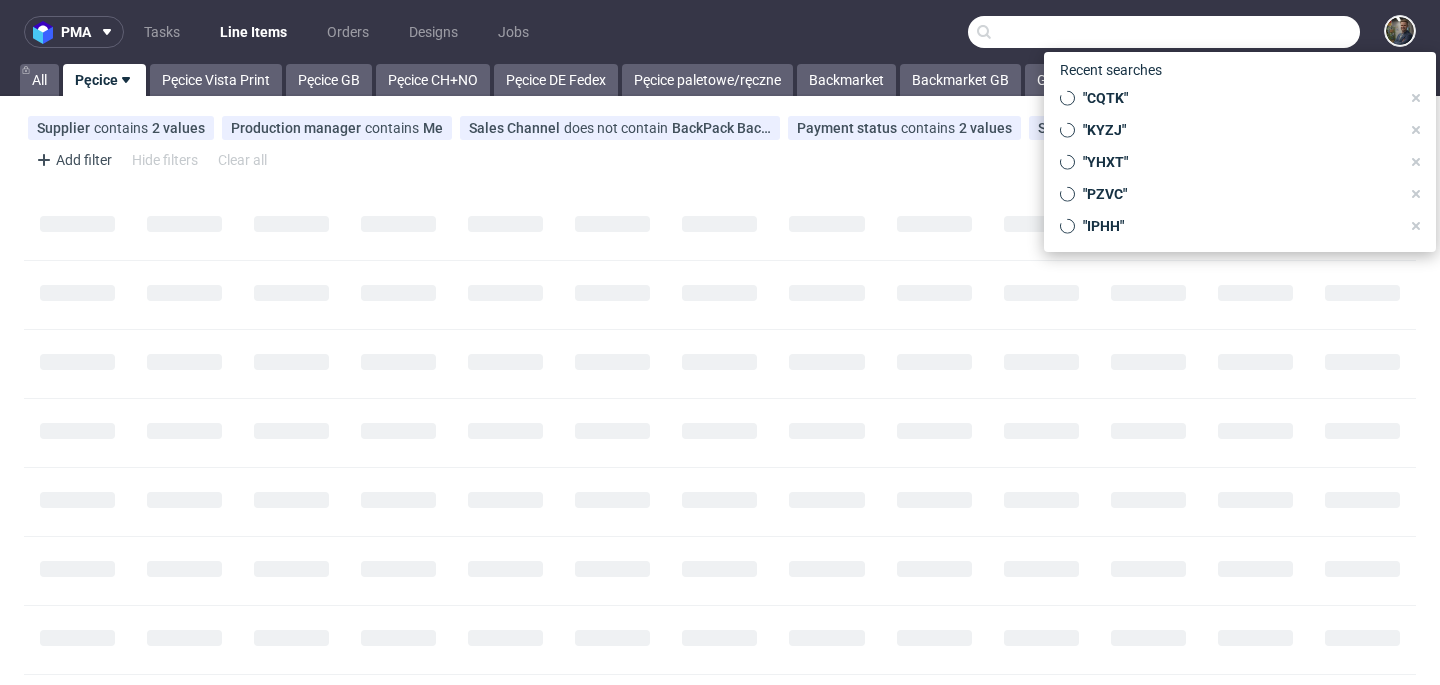 click at bounding box center (1164, 32) 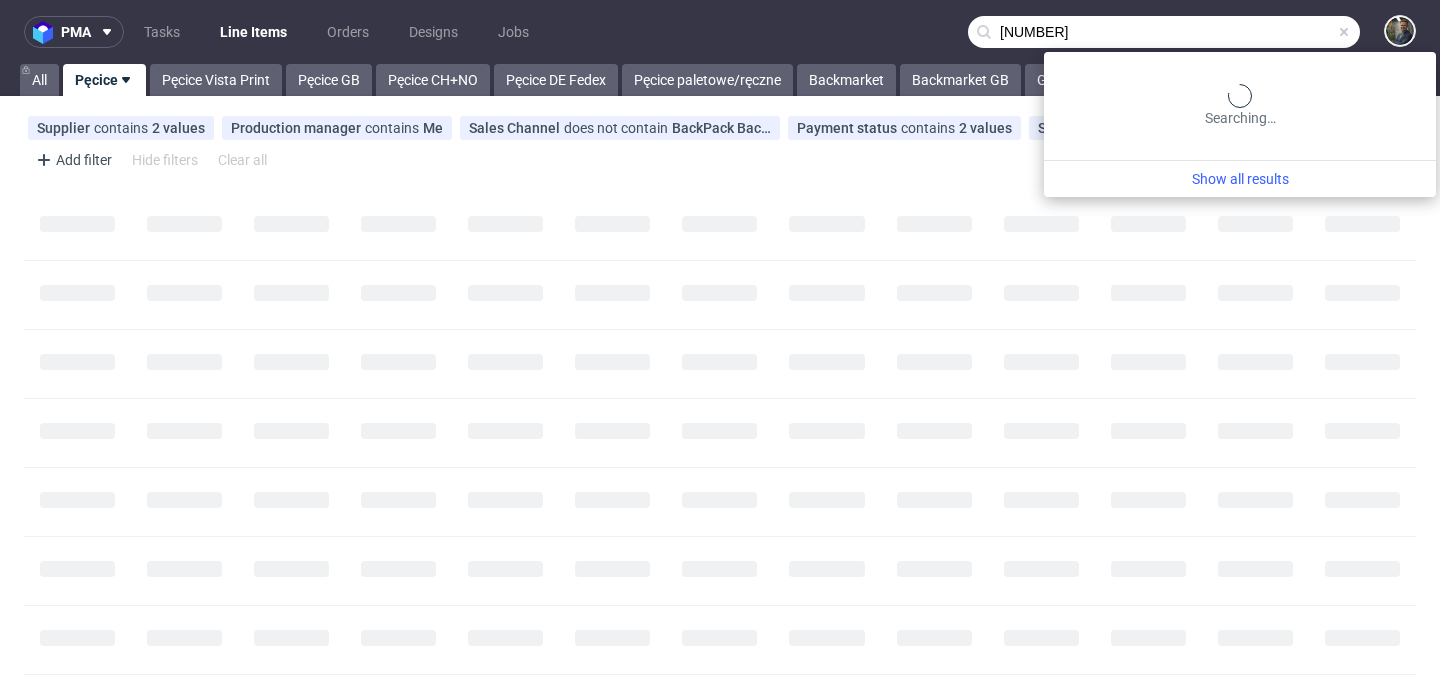 type on "R924895445" 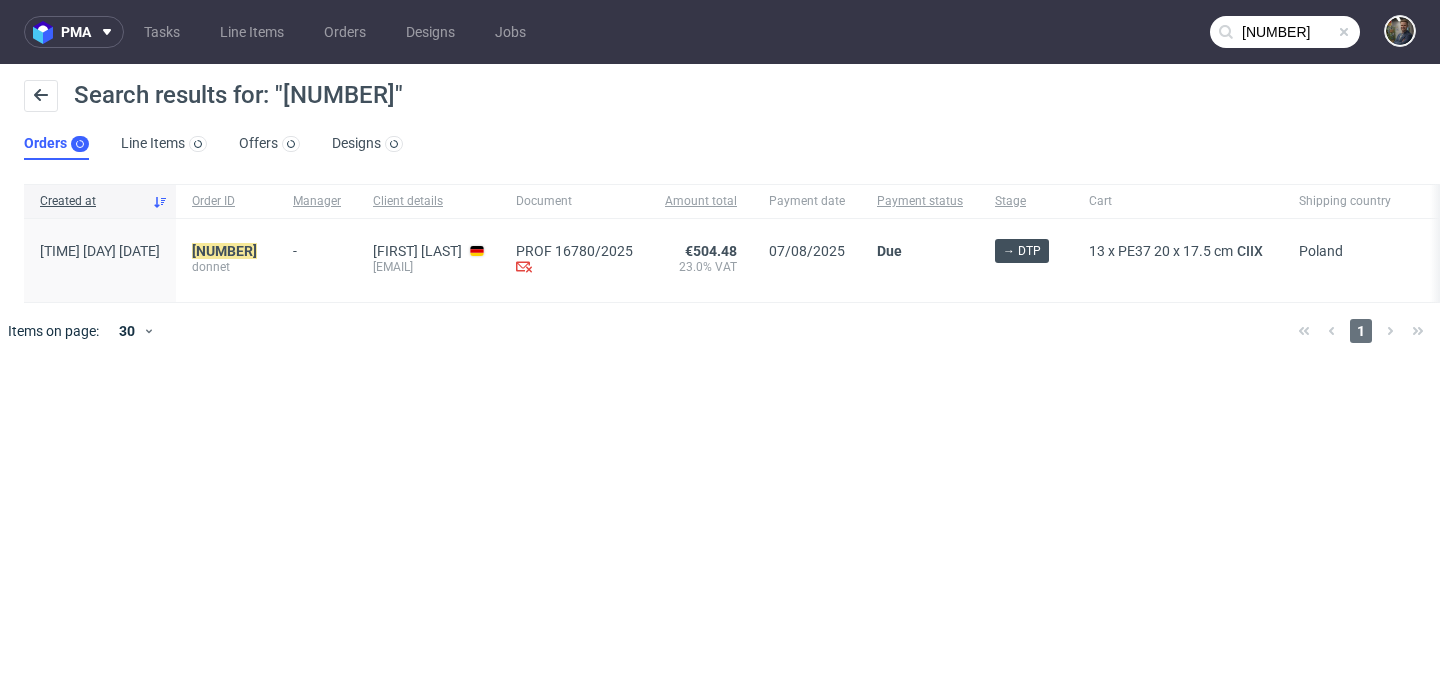 click on "R924895445 donnet" at bounding box center [226, 260] 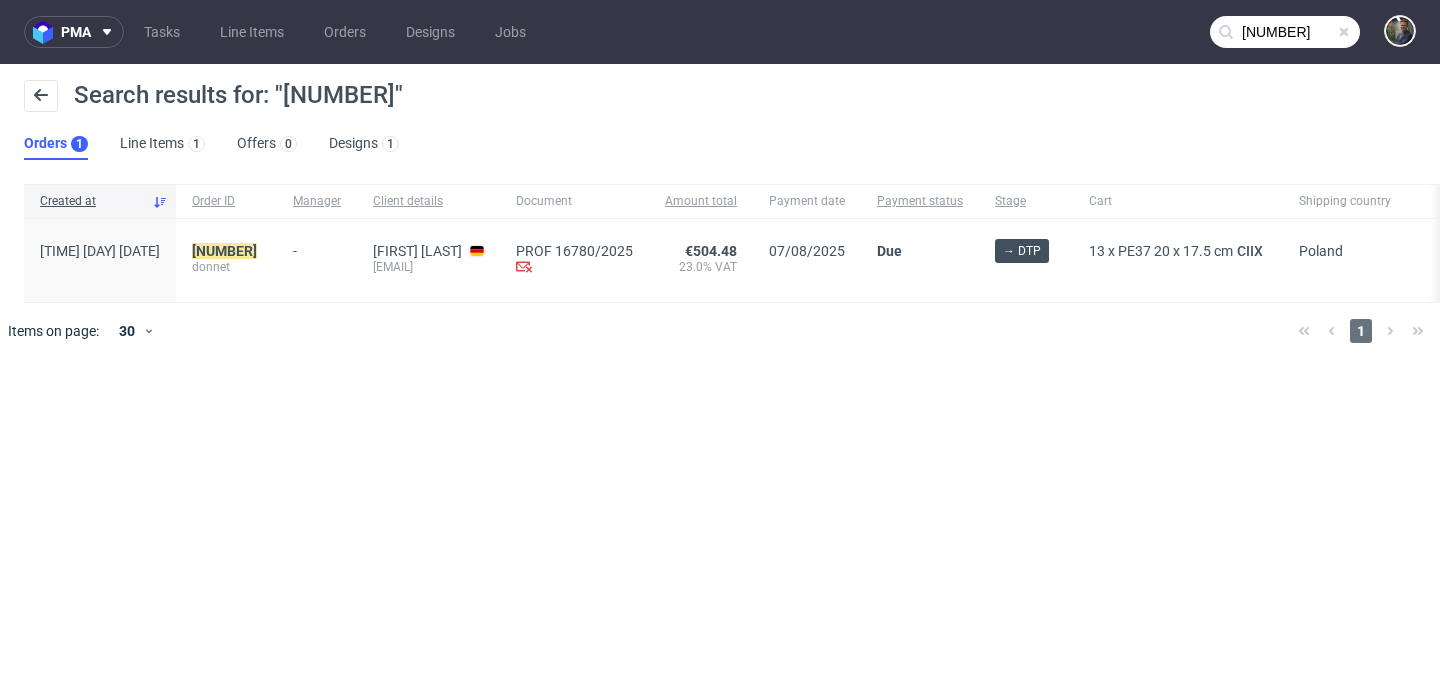 click on "R924895445 donnet" at bounding box center [226, 260] 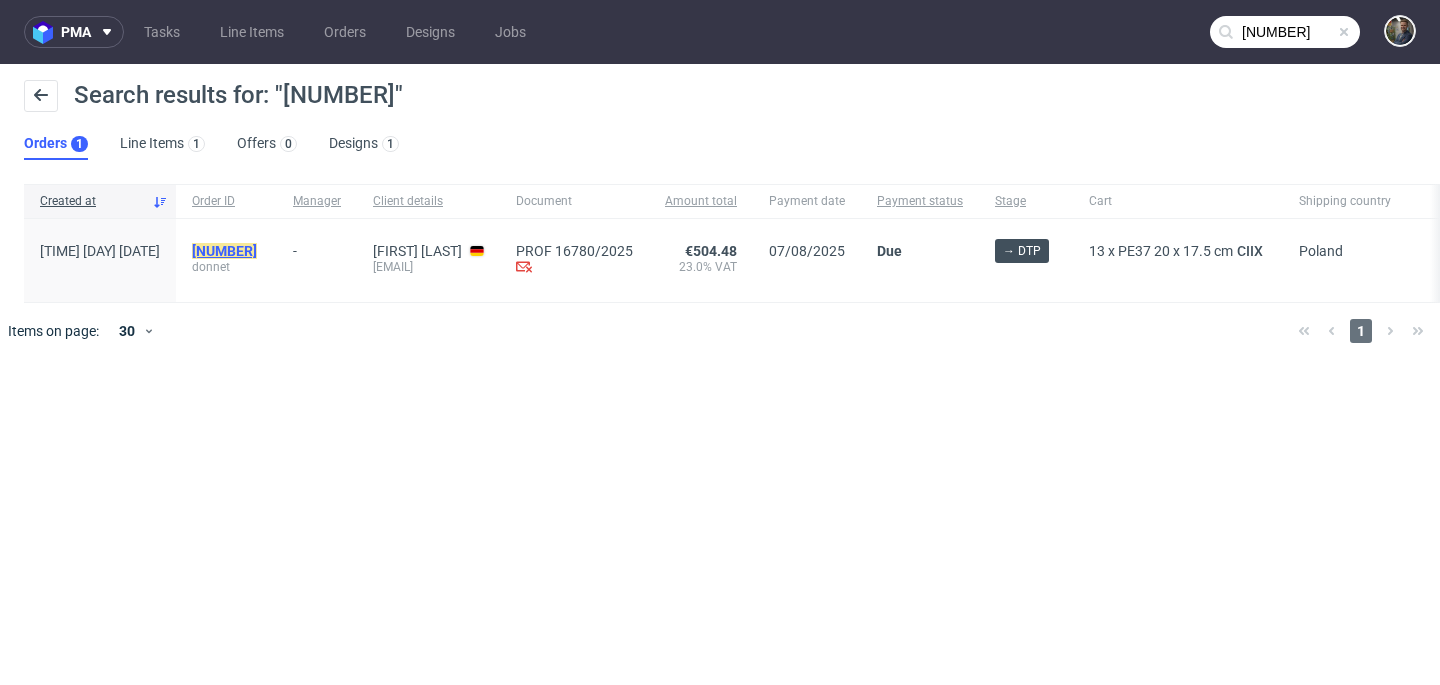 click on "R924895445" 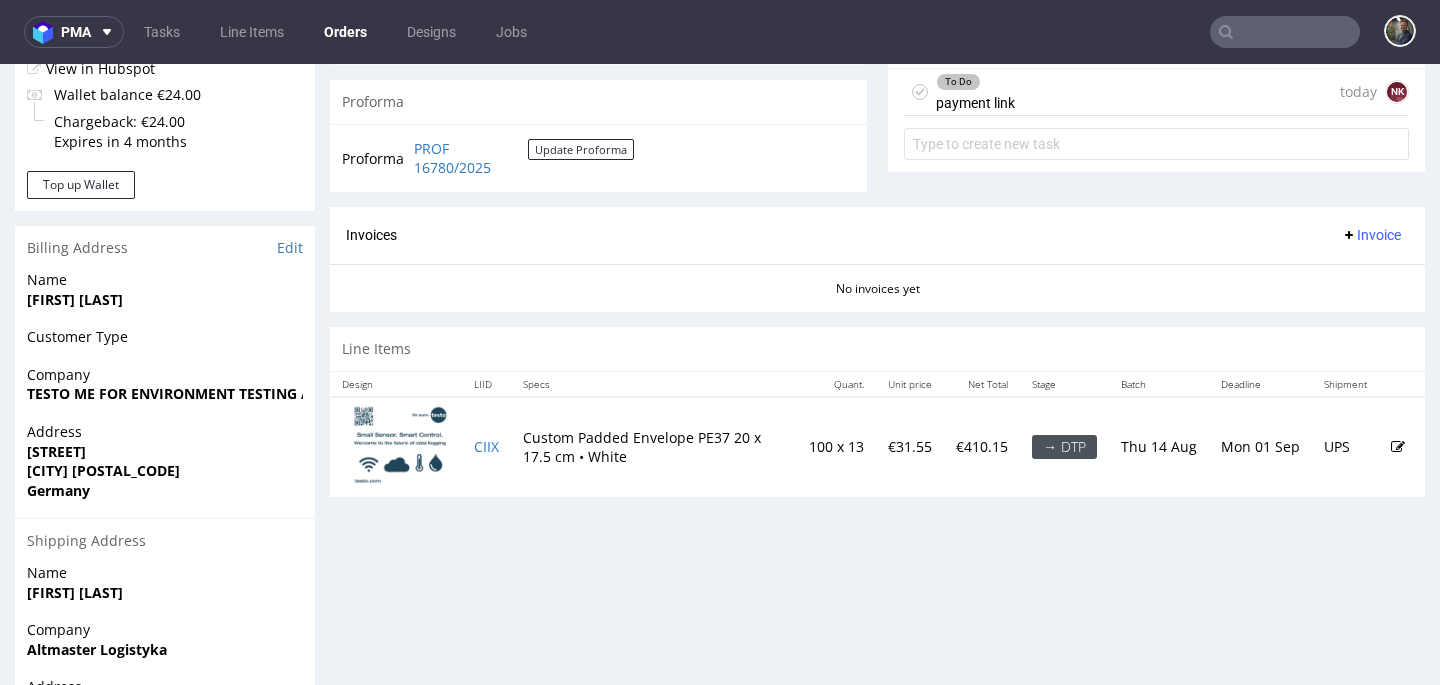 scroll, scrollTop: 866, scrollLeft: 0, axis: vertical 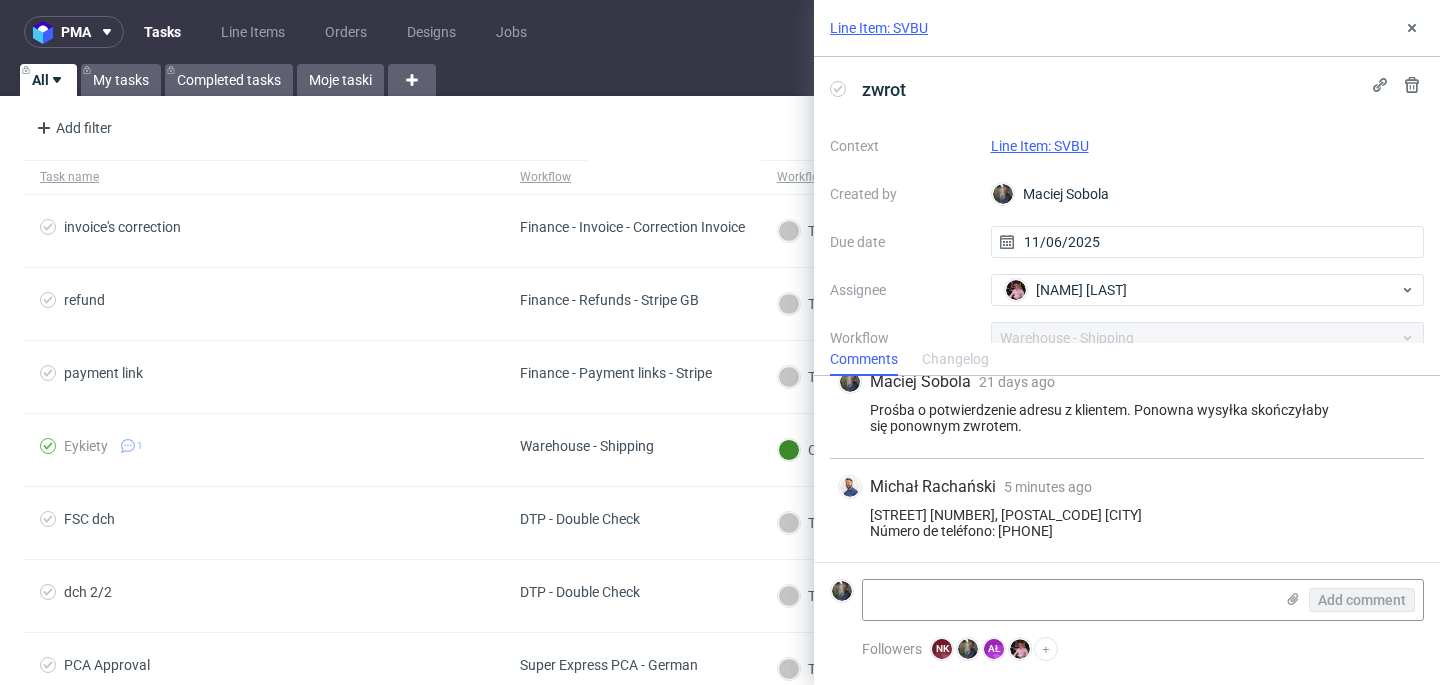 click on "Line Item: SVBU" at bounding box center [1040, 146] 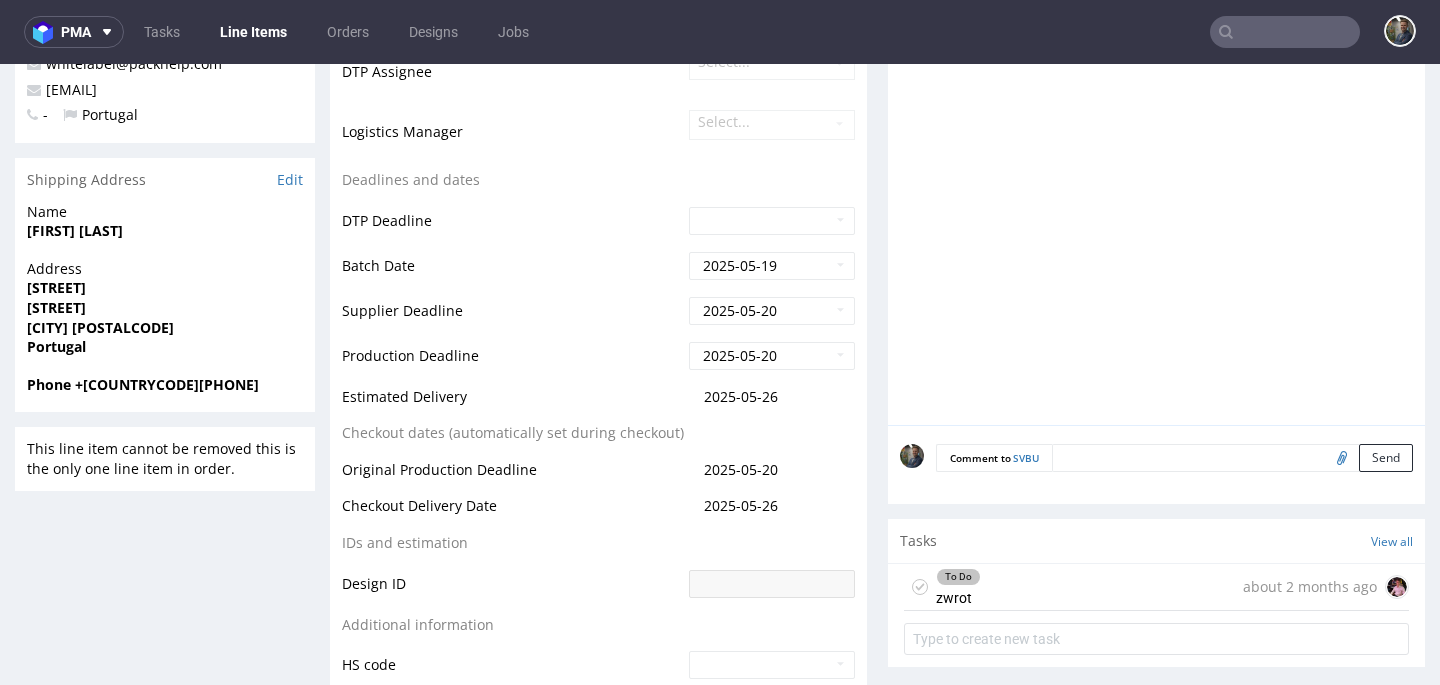 scroll, scrollTop: 620, scrollLeft: 0, axis: vertical 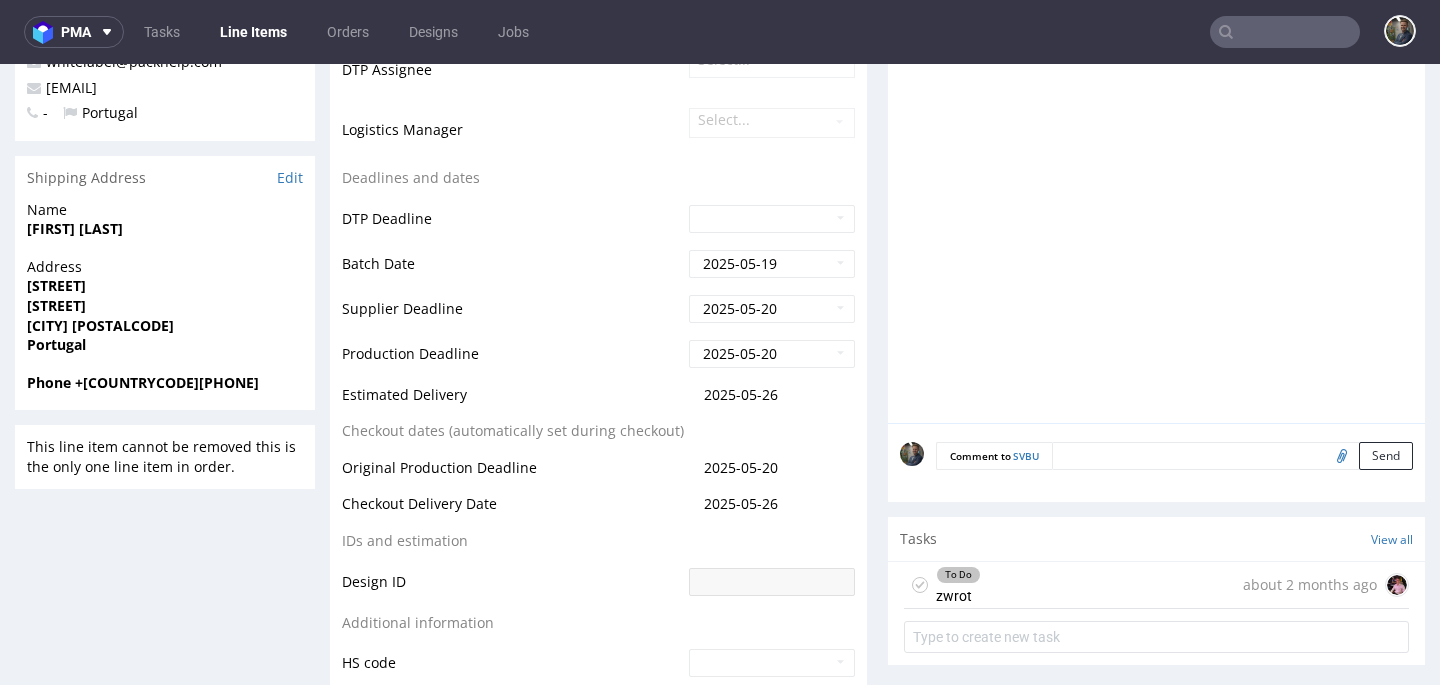 click on "To Do zwrot about 2 months ago" at bounding box center (1156, 585) 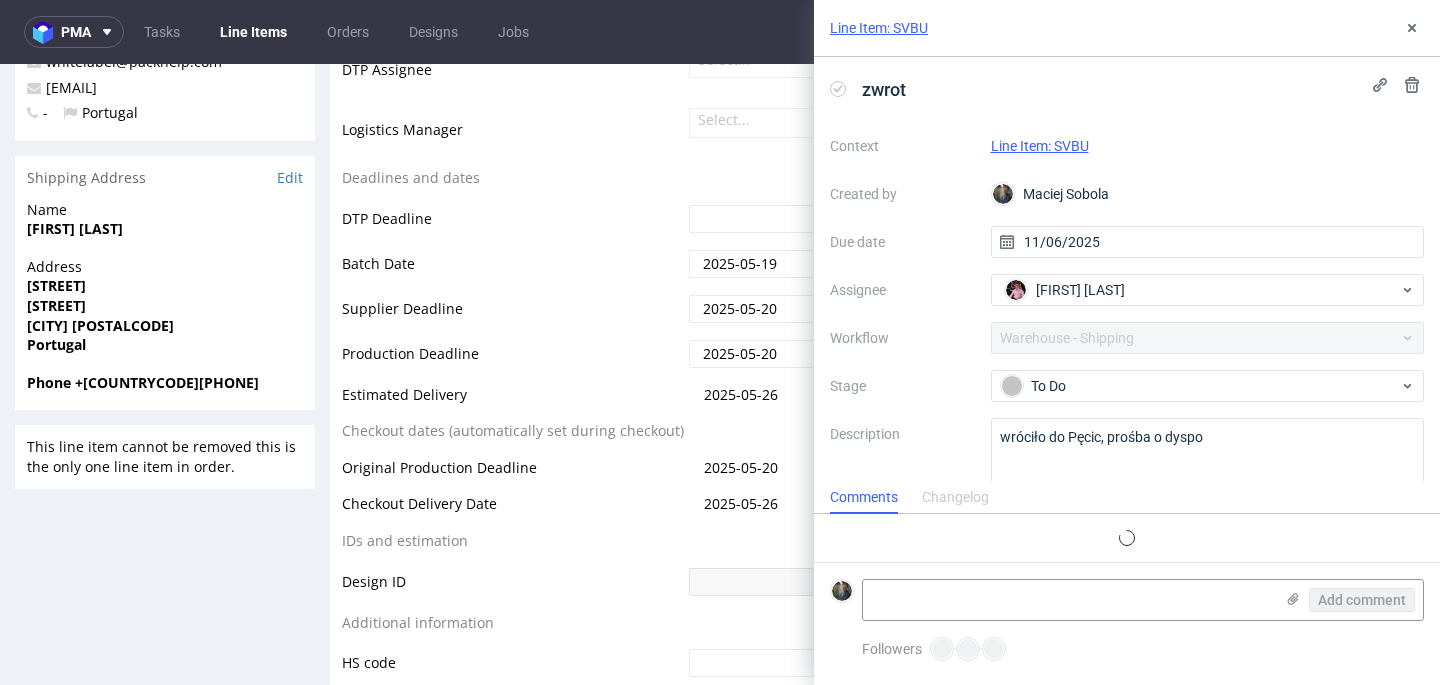 scroll, scrollTop: 50, scrollLeft: 0, axis: vertical 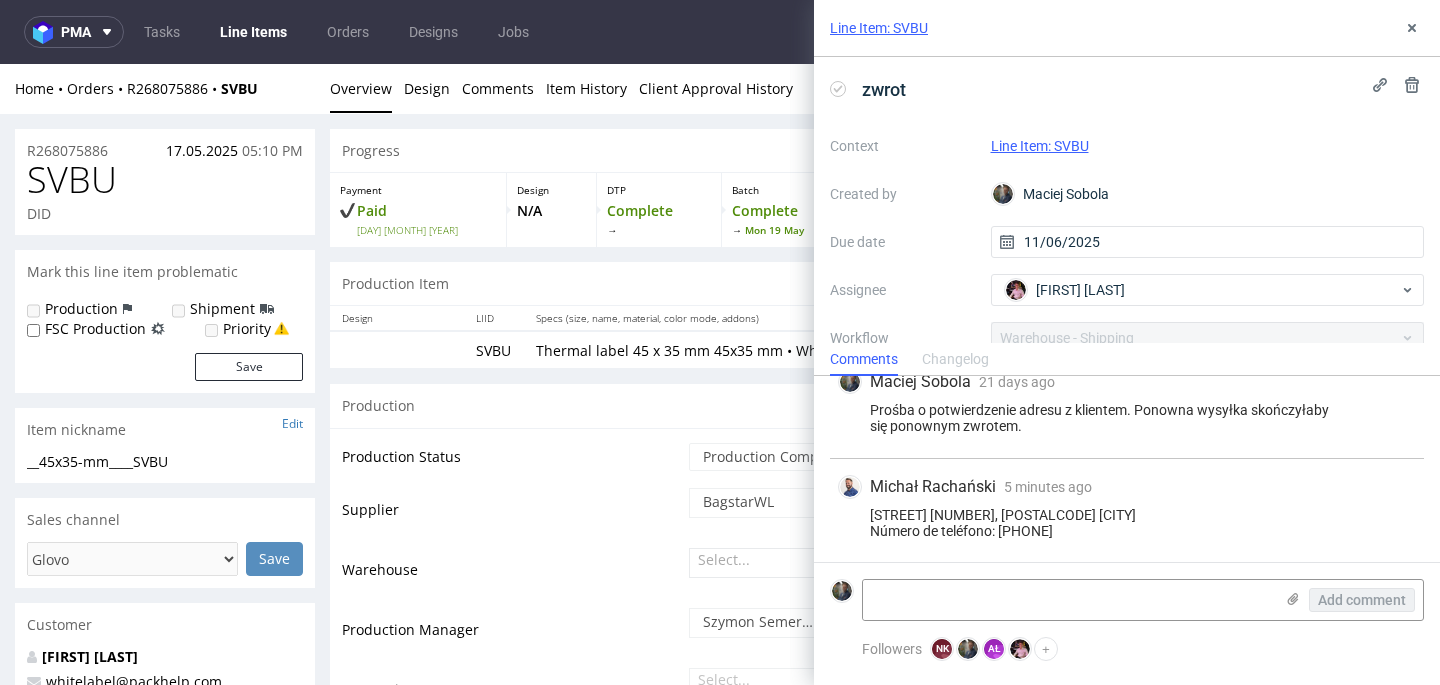 click on "SVBU" at bounding box center (72, 180) 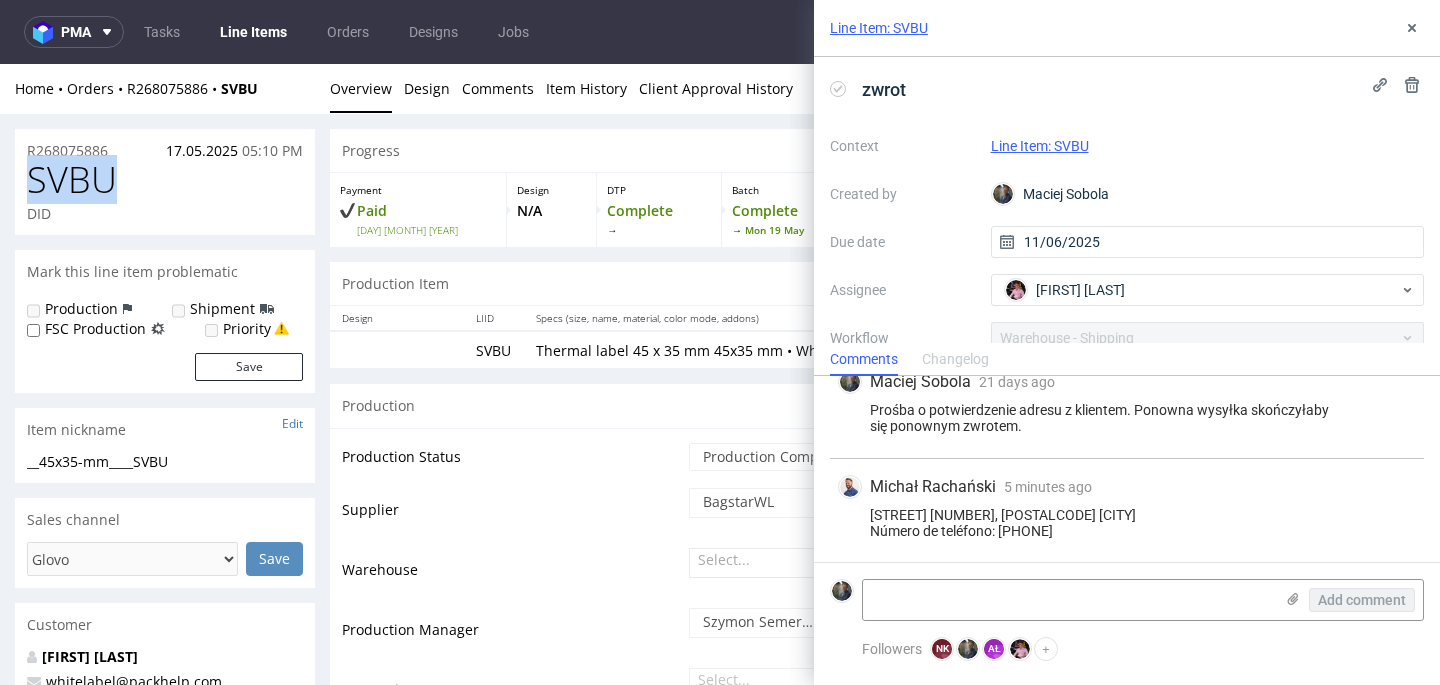 click on "SVBU" at bounding box center (72, 180) 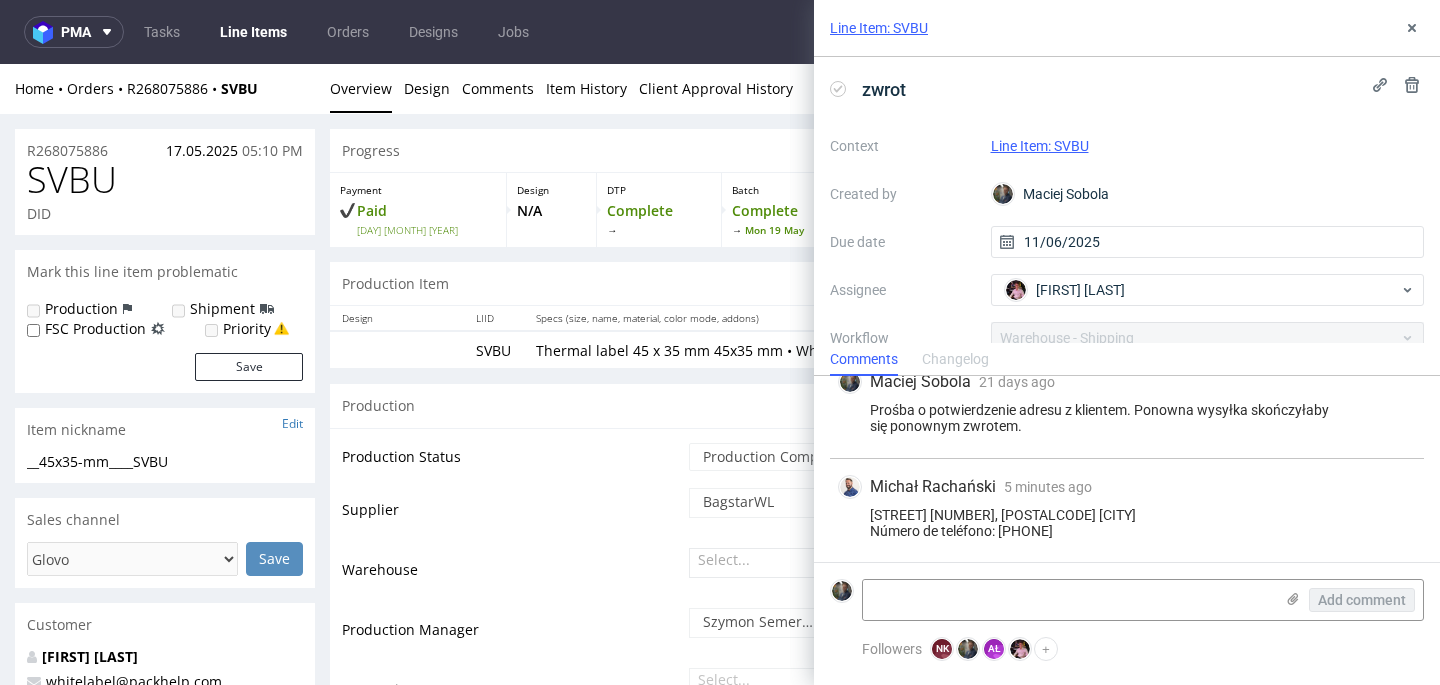 click on "Home Orders [ID]" at bounding box center [165, 89] 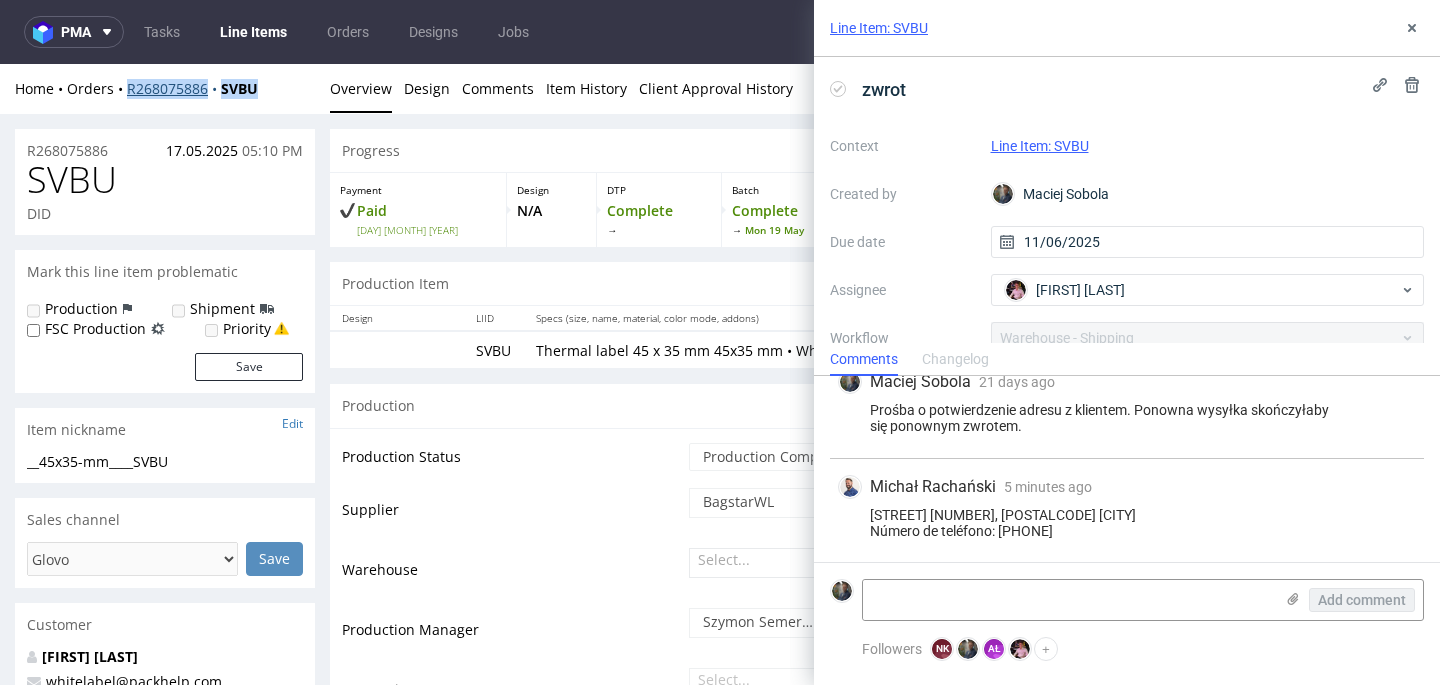 drag, startPoint x: 286, startPoint y: 91, endPoint x: 130, endPoint y: 88, distance: 156.02884 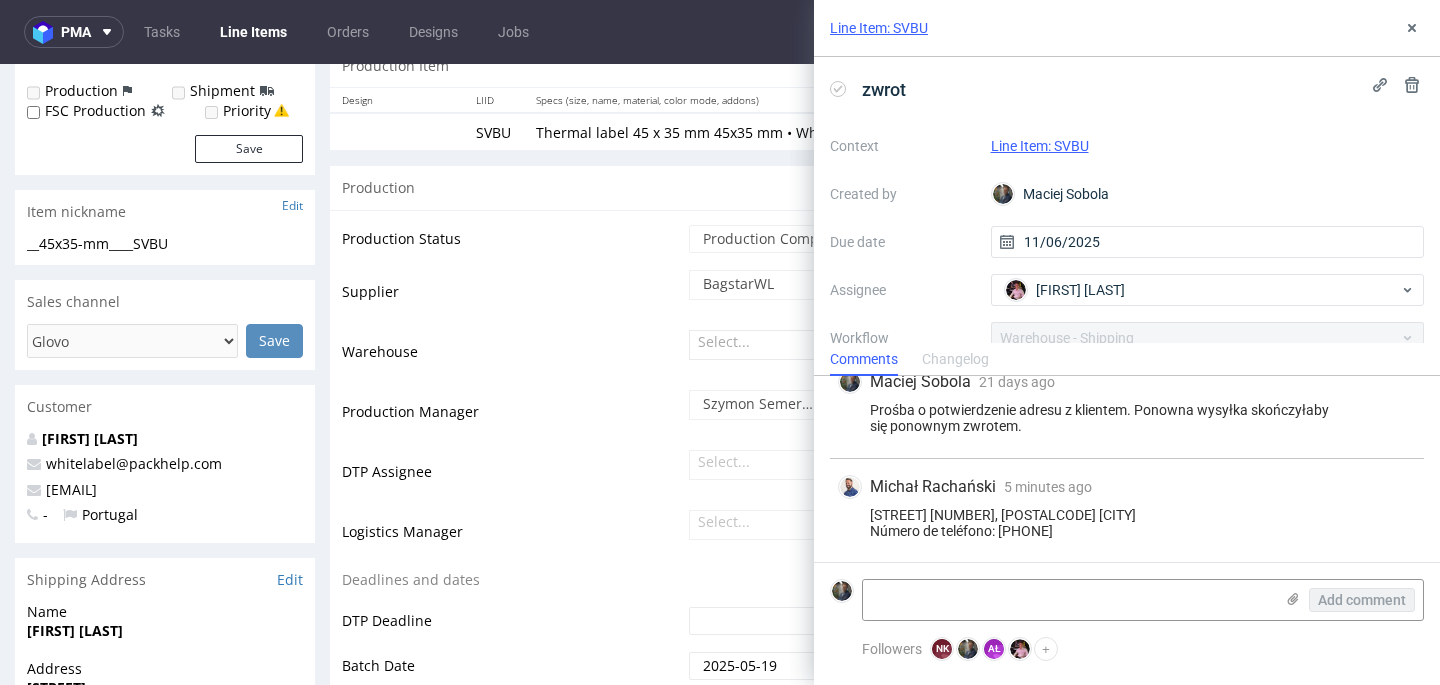 scroll, scrollTop: 370, scrollLeft: 0, axis: vertical 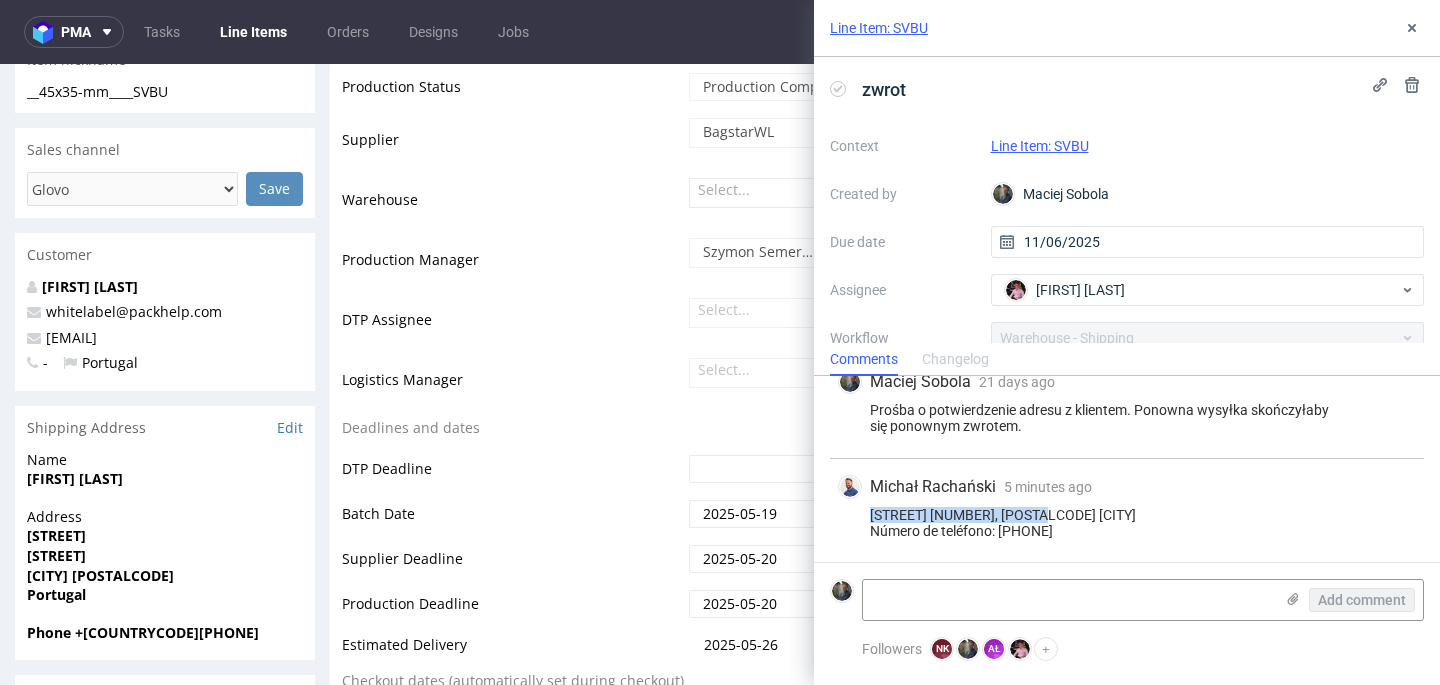drag, startPoint x: 872, startPoint y: 514, endPoint x: 1037, endPoint y: 512, distance: 165.01212 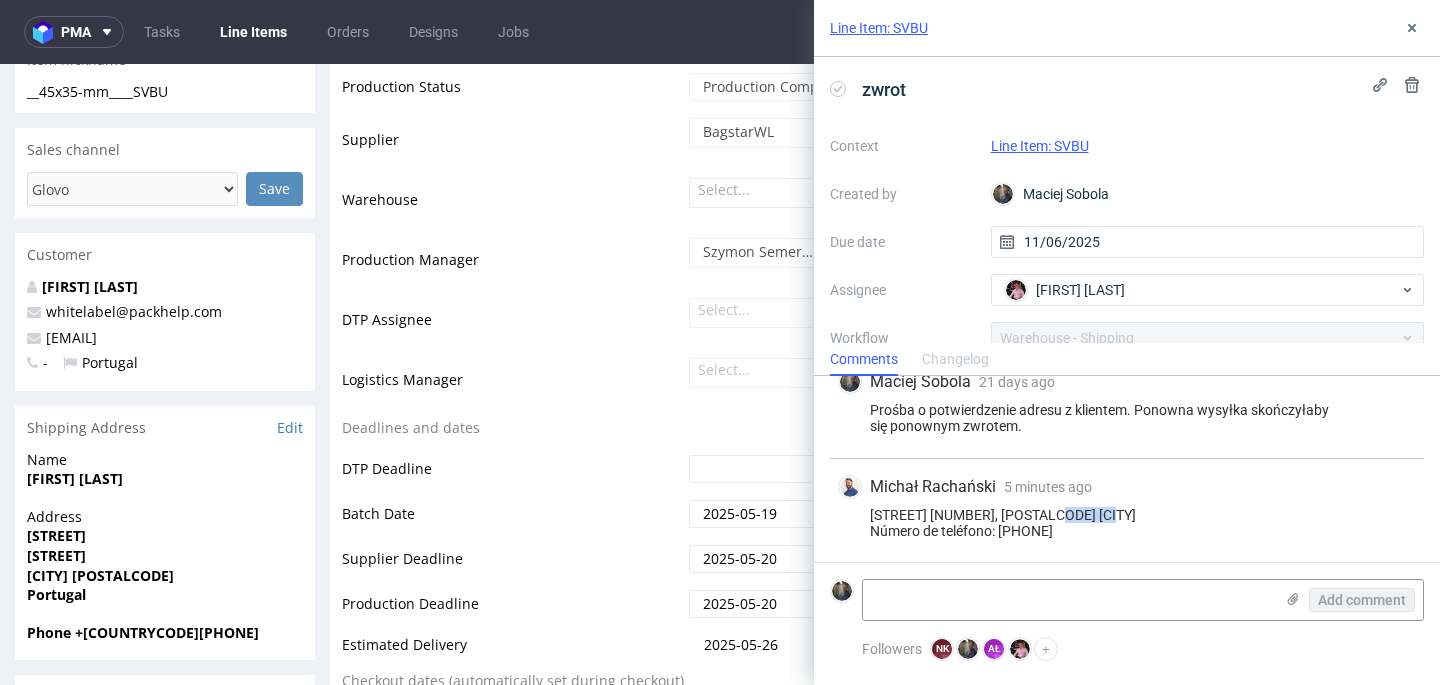 drag, startPoint x: 1052, startPoint y: 511, endPoint x: 1103, endPoint y: 512, distance: 51.009804 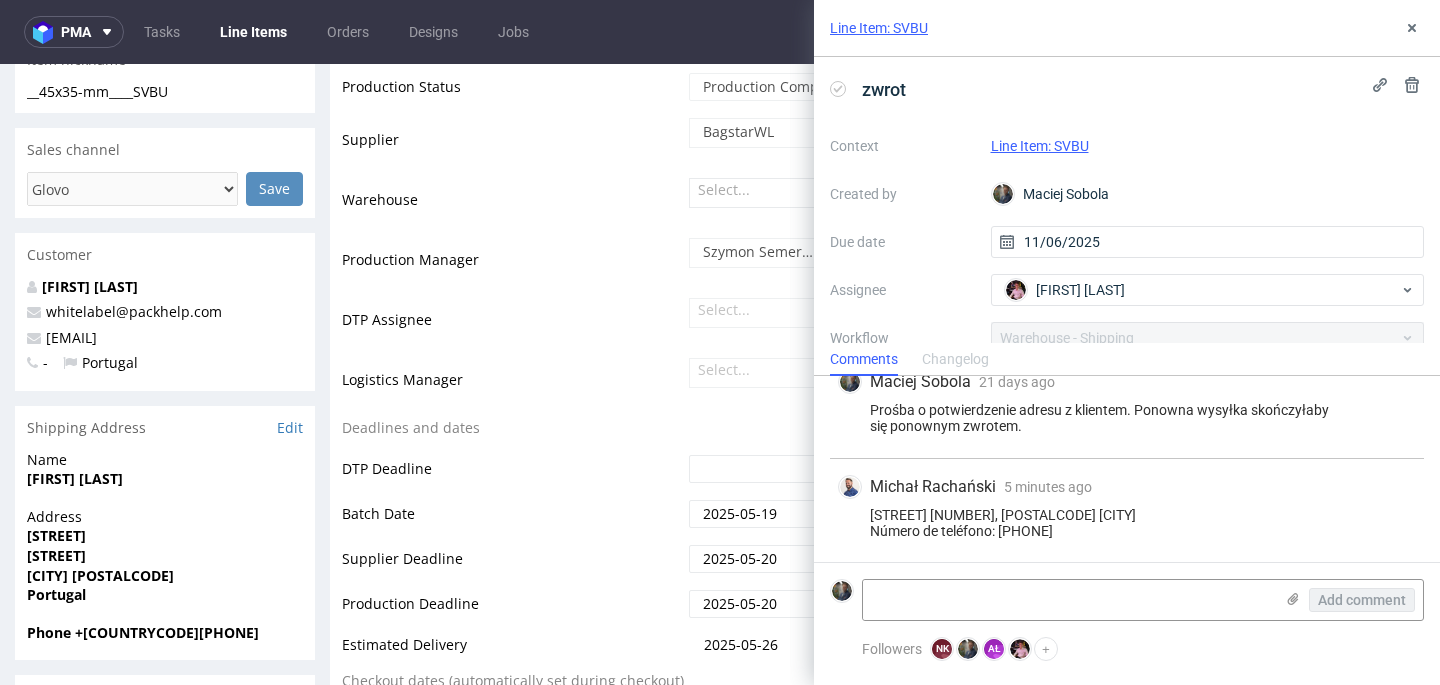 click on "[STREET] [NUMBER], [POSTALCODE] [CITY]
Número de teléfono: [PHONE]" at bounding box center (1127, 523) 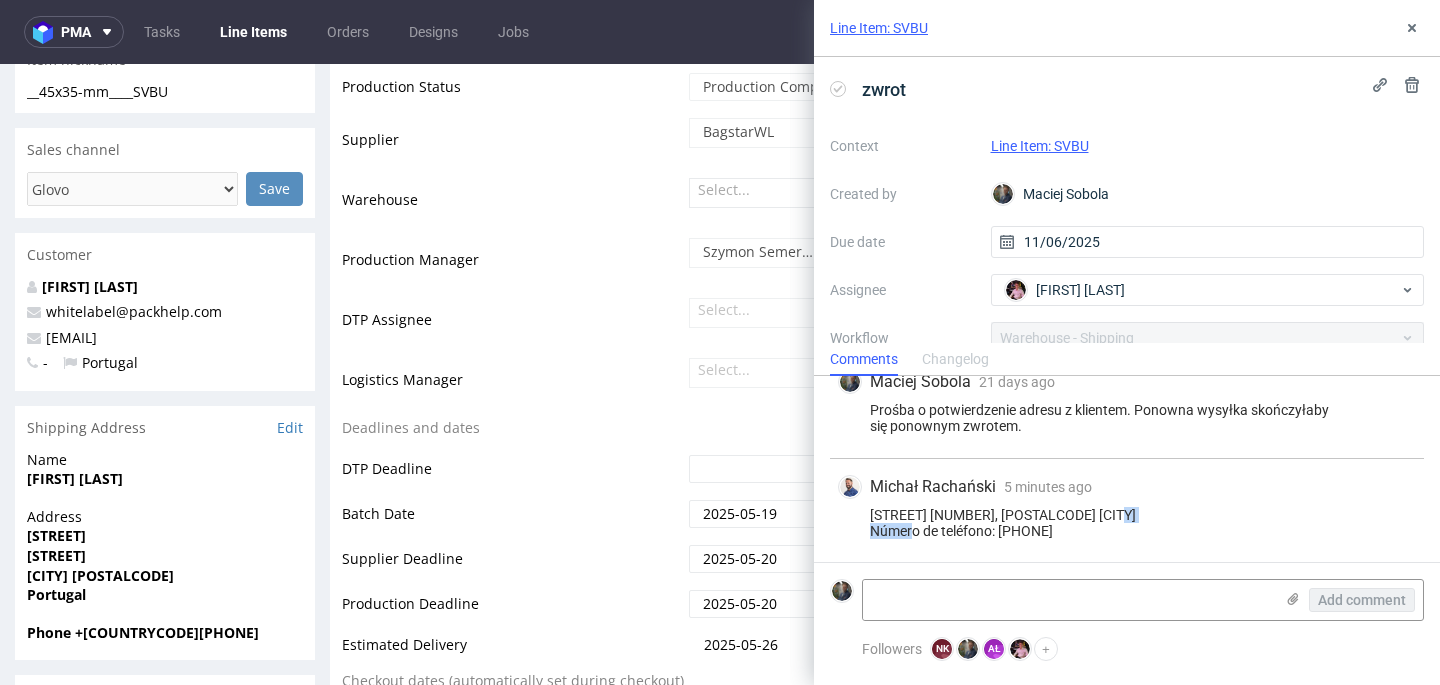 click on "[STREET] [NUMBER], [POSTALCODE] [CITY]
Número de teléfono: [PHONE]" at bounding box center [1127, 523] 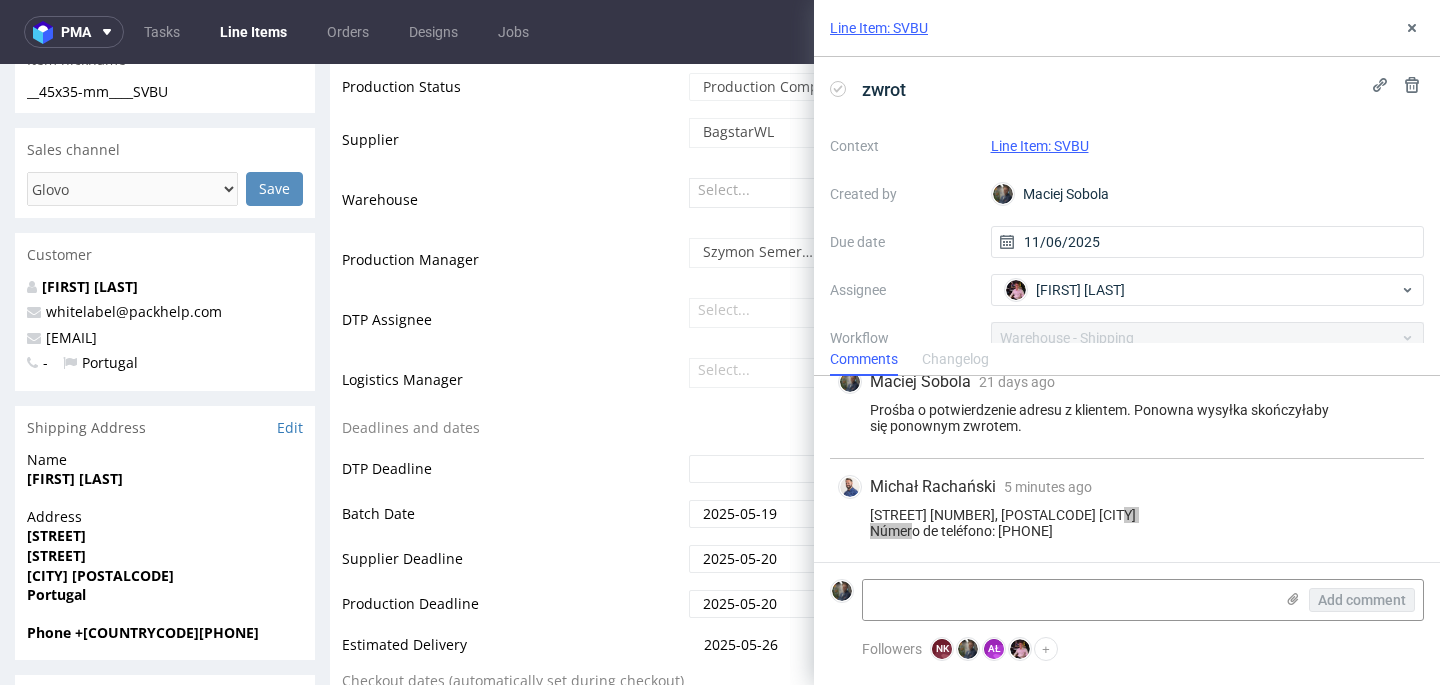 click on "Portugal" at bounding box center [165, 595] 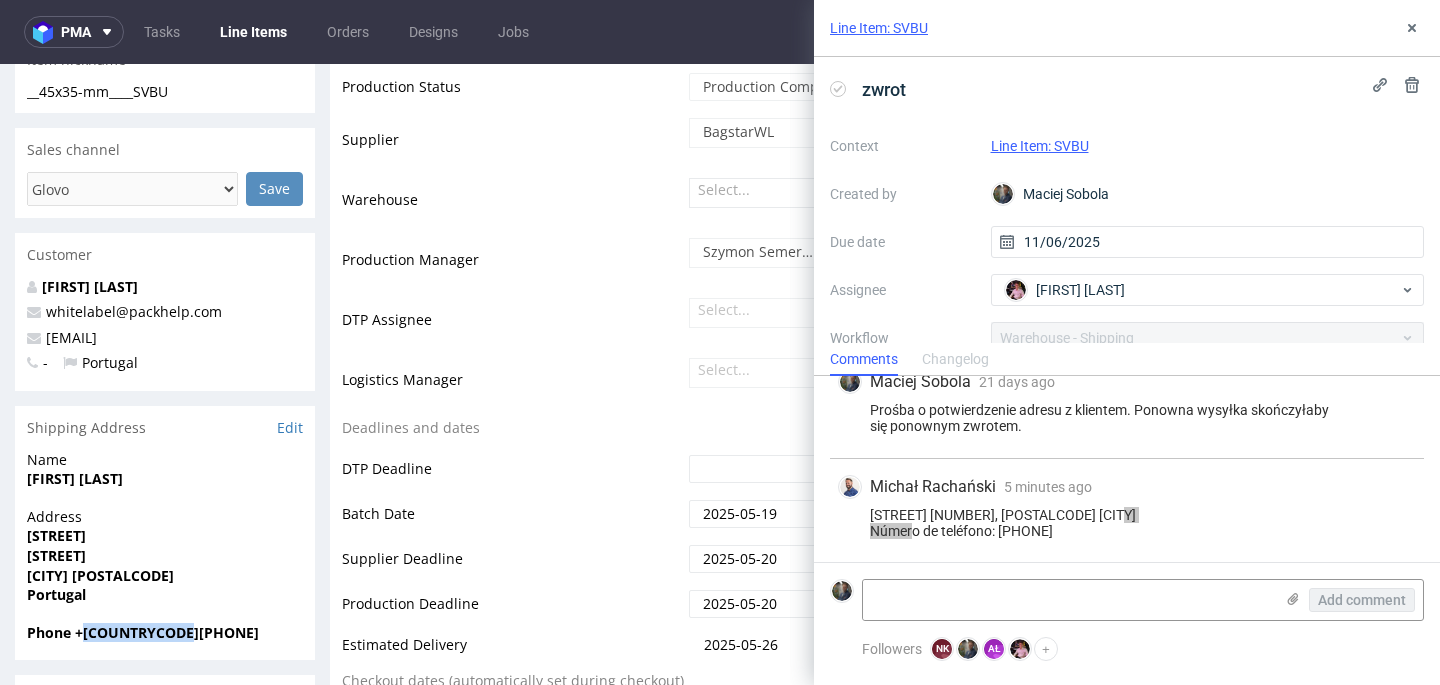 click on "Phone +[COUNTRYCODE][PHONE]" at bounding box center (143, 632) 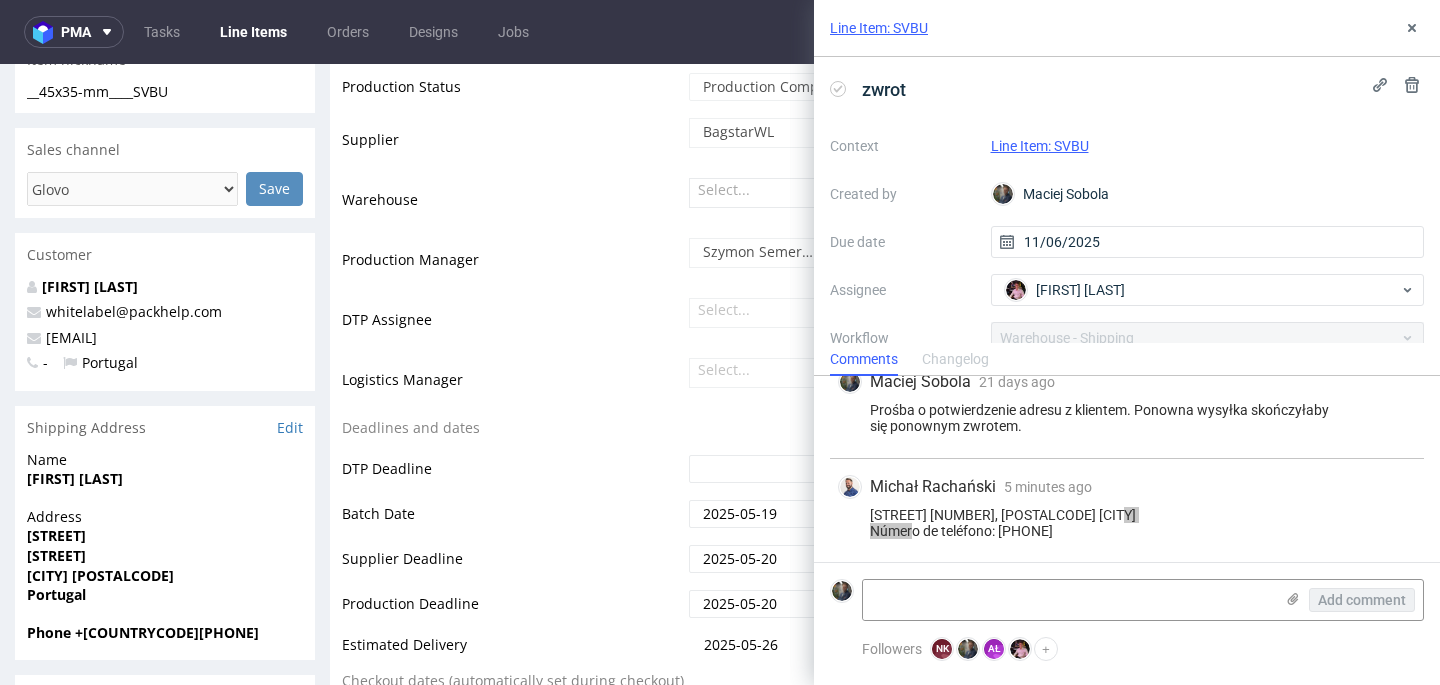 drag, startPoint x: 216, startPoint y: 449, endPoint x: 123, endPoint y: 357, distance: 130.81667 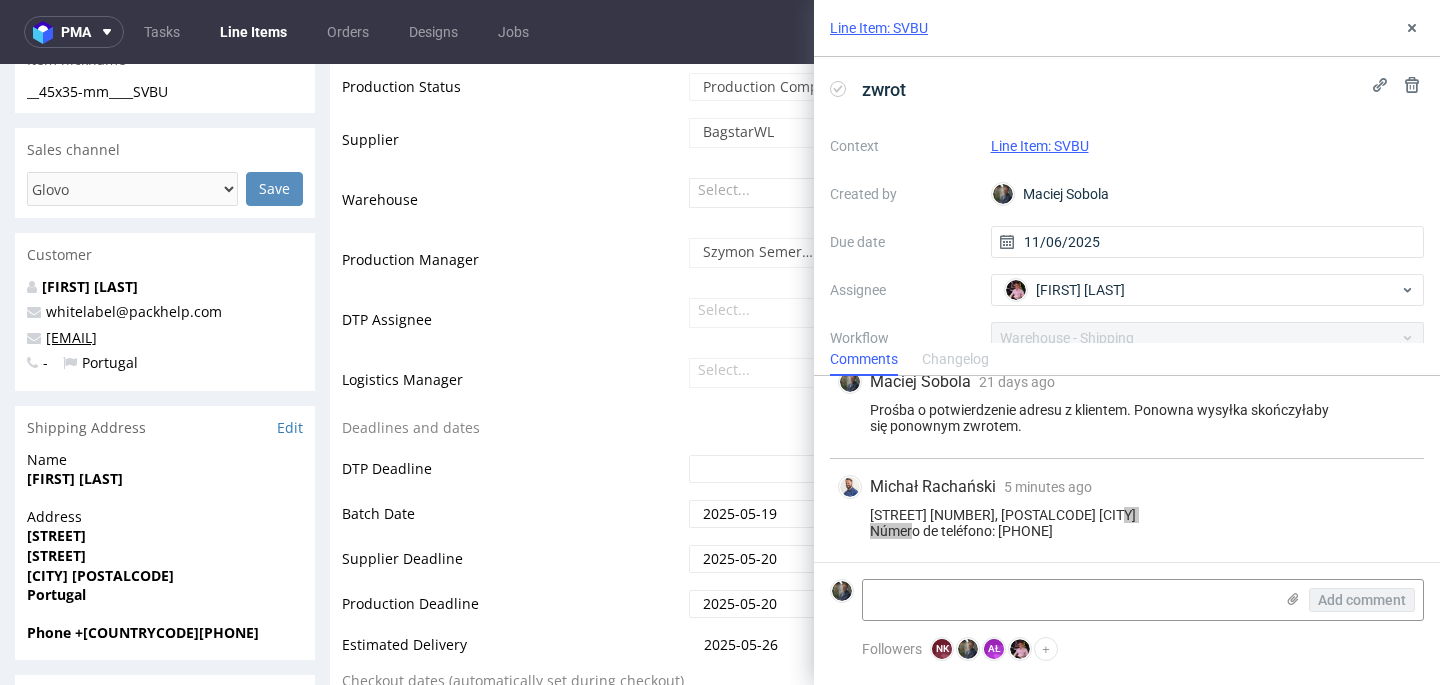 copy on "[EMAIL]" 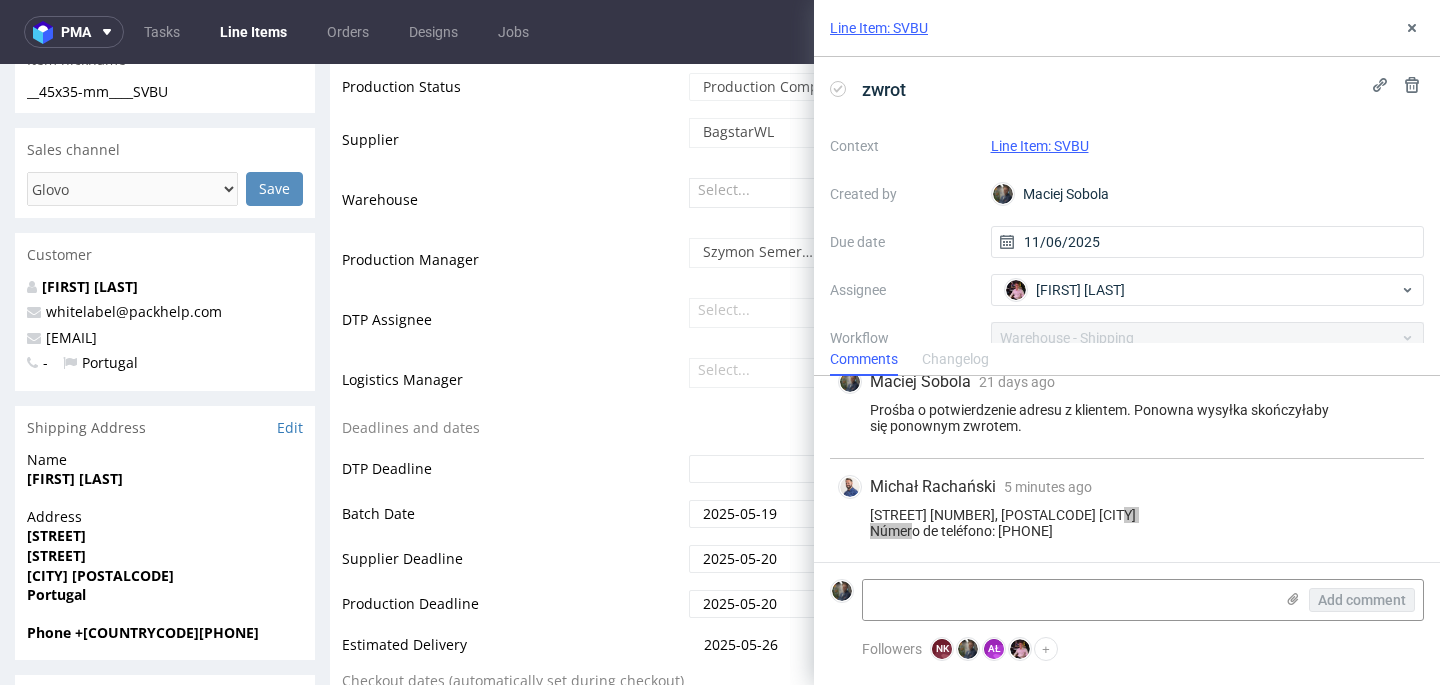 click on "[FIRST] [LAST]" at bounding box center (75, 478) 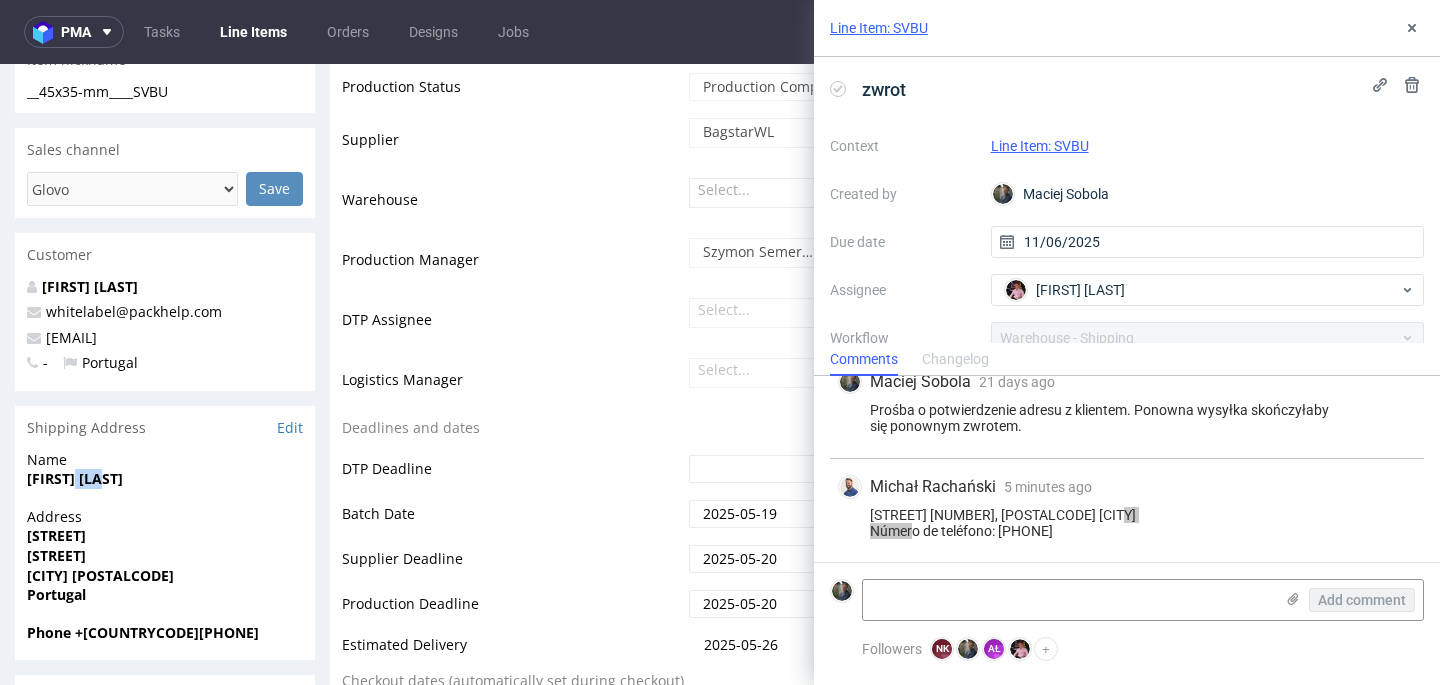 click on "[FIRST] [LAST]" at bounding box center (75, 478) 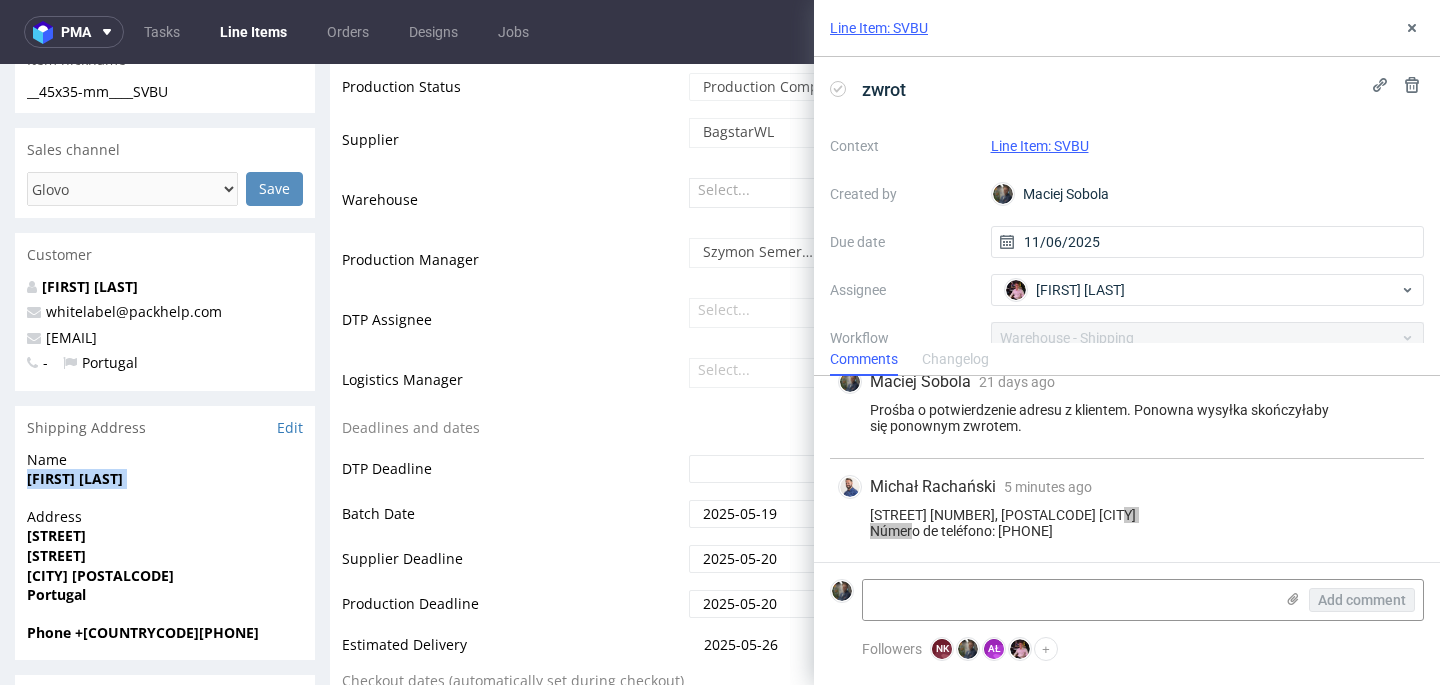 click on "[FIRST] [LAST]" at bounding box center (75, 478) 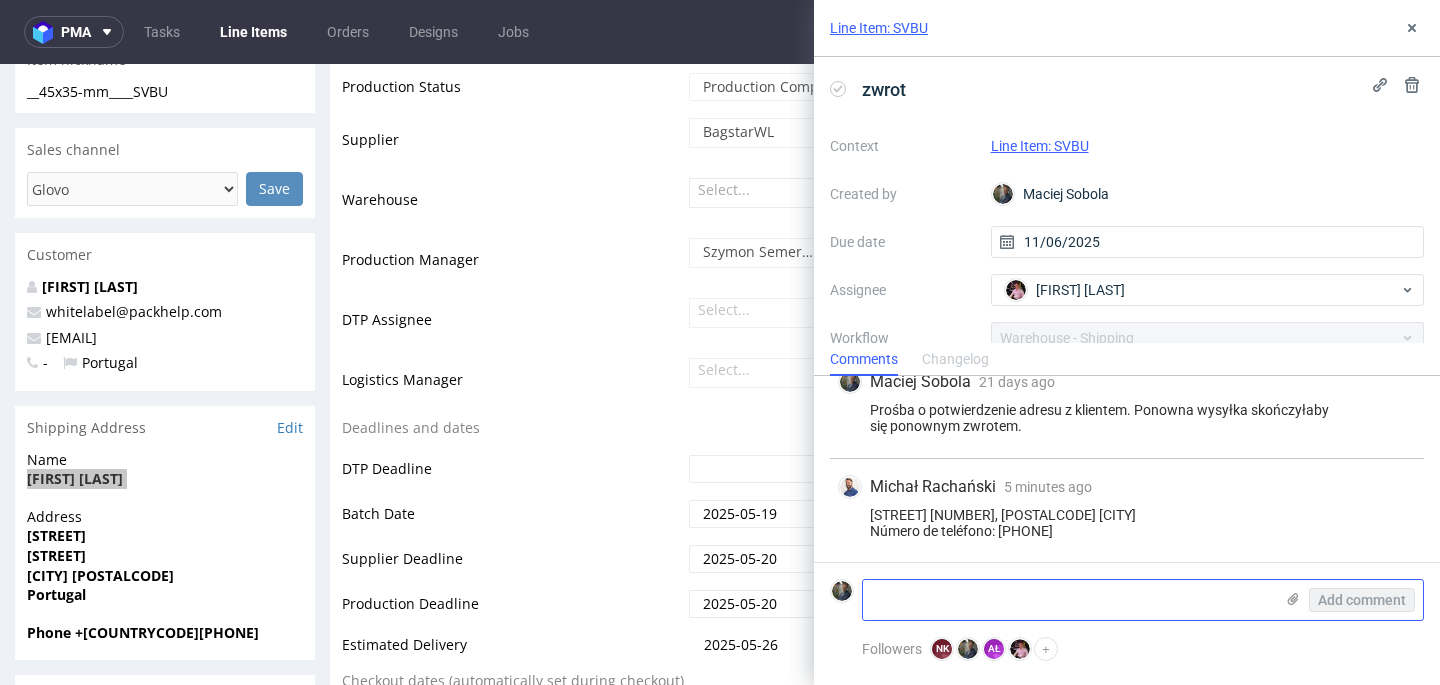 click at bounding box center (1068, 600) 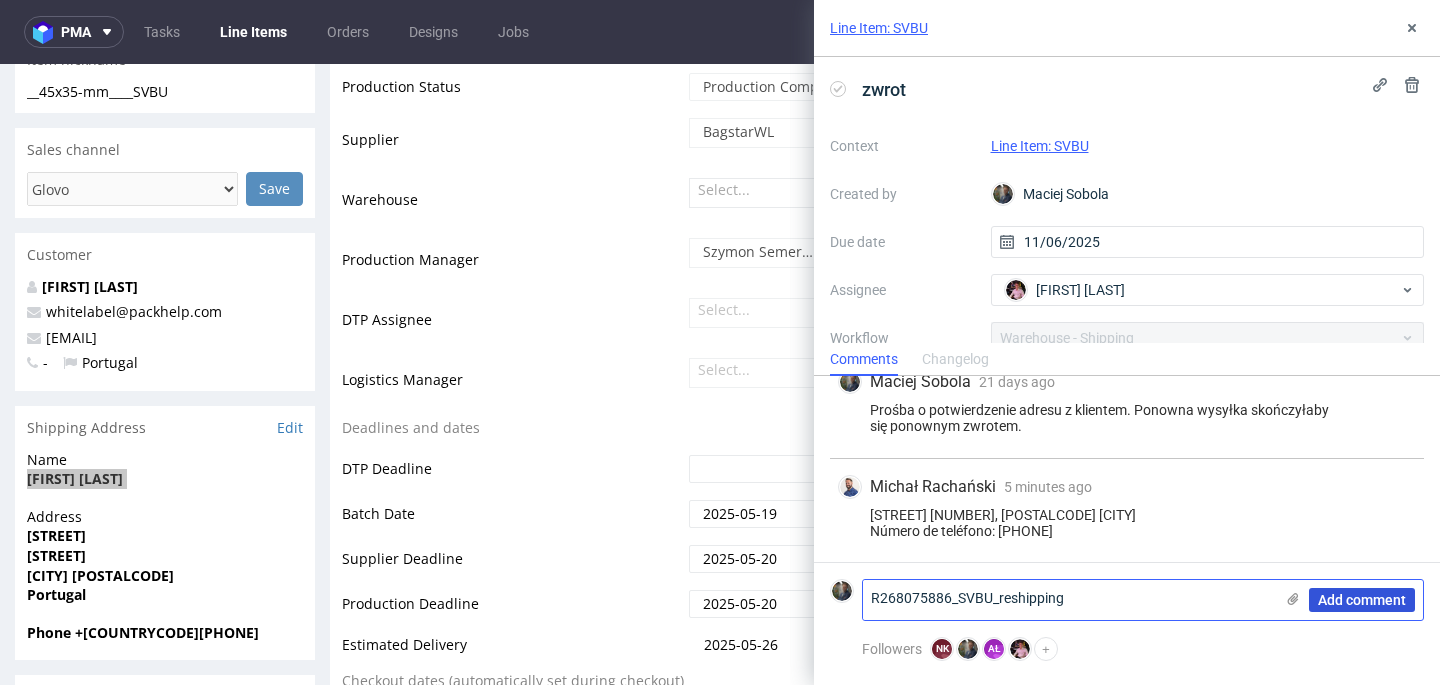 type on "R268075886_SVBU_reshipping" 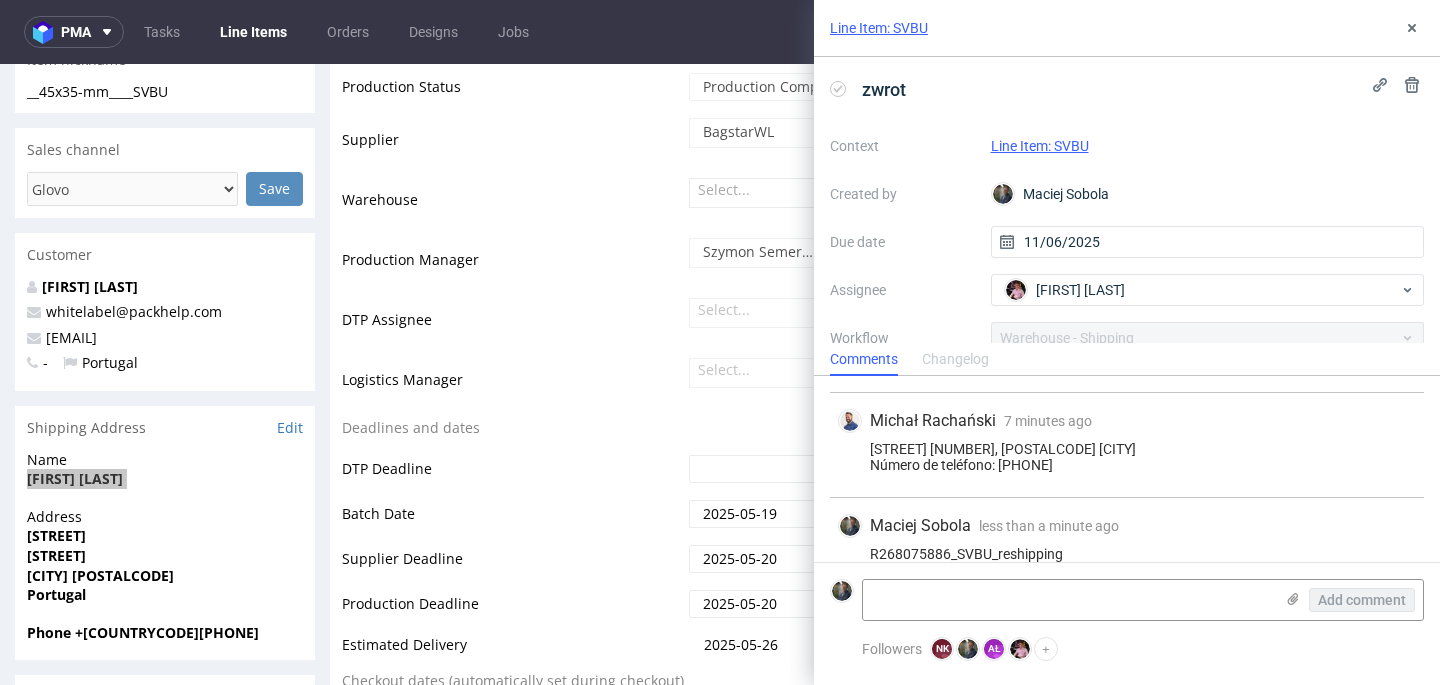scroll, scrollTop: 645, scrollLeft: 0, axis: vertical 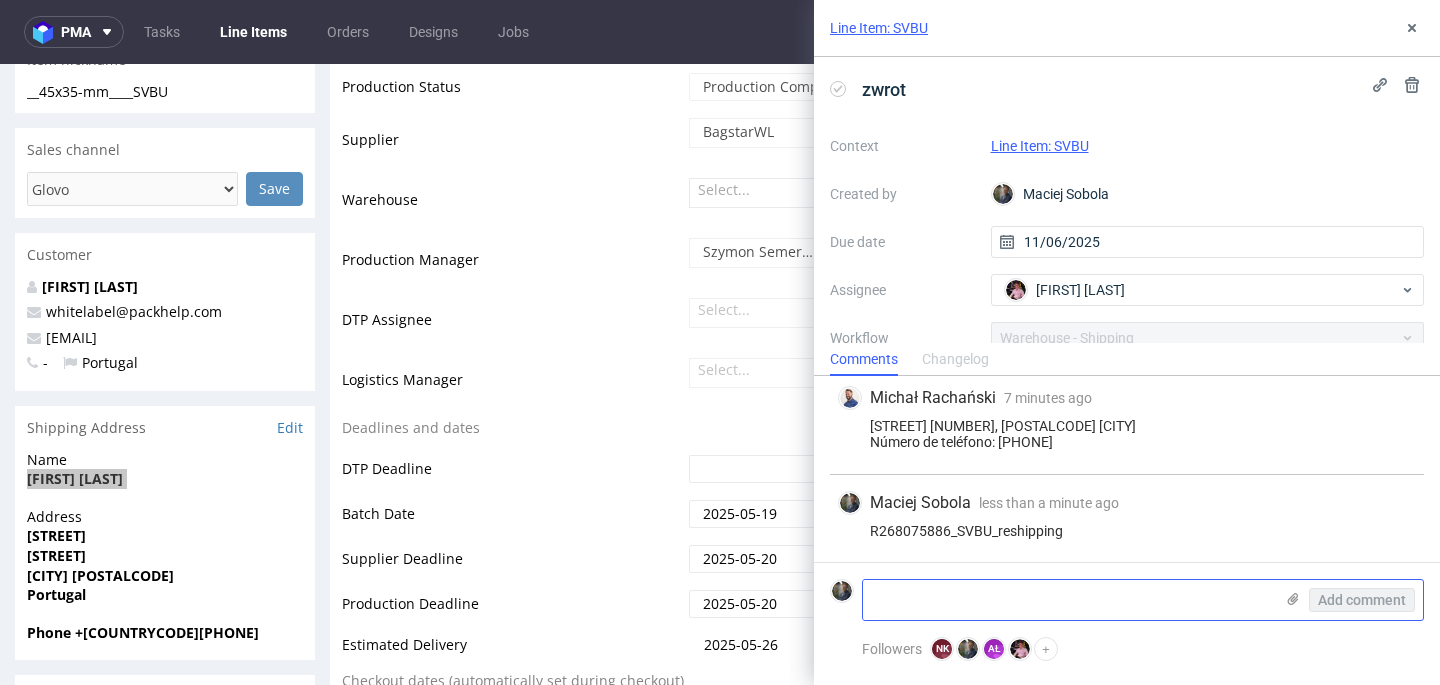 click at bounding box center (1068, 600) 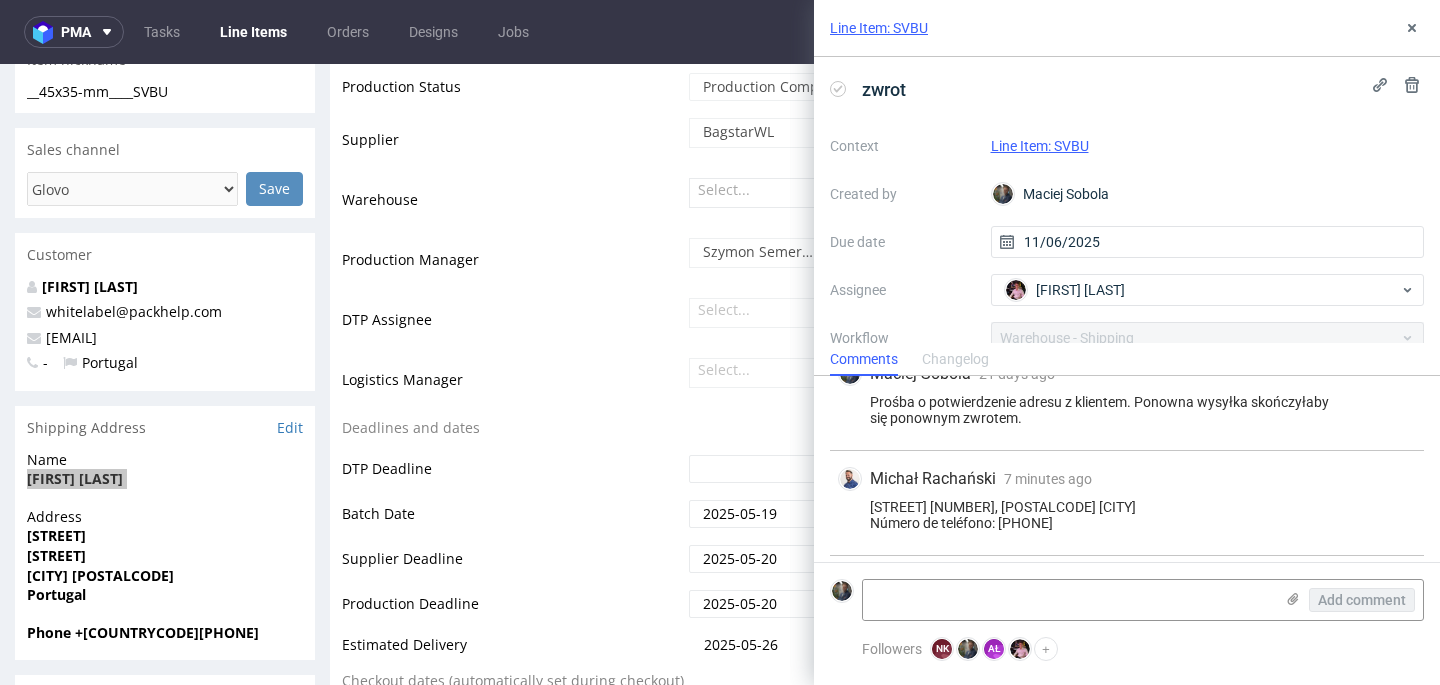scroll, scrollTop: 645, scrollLeft: 0, axis: vertical 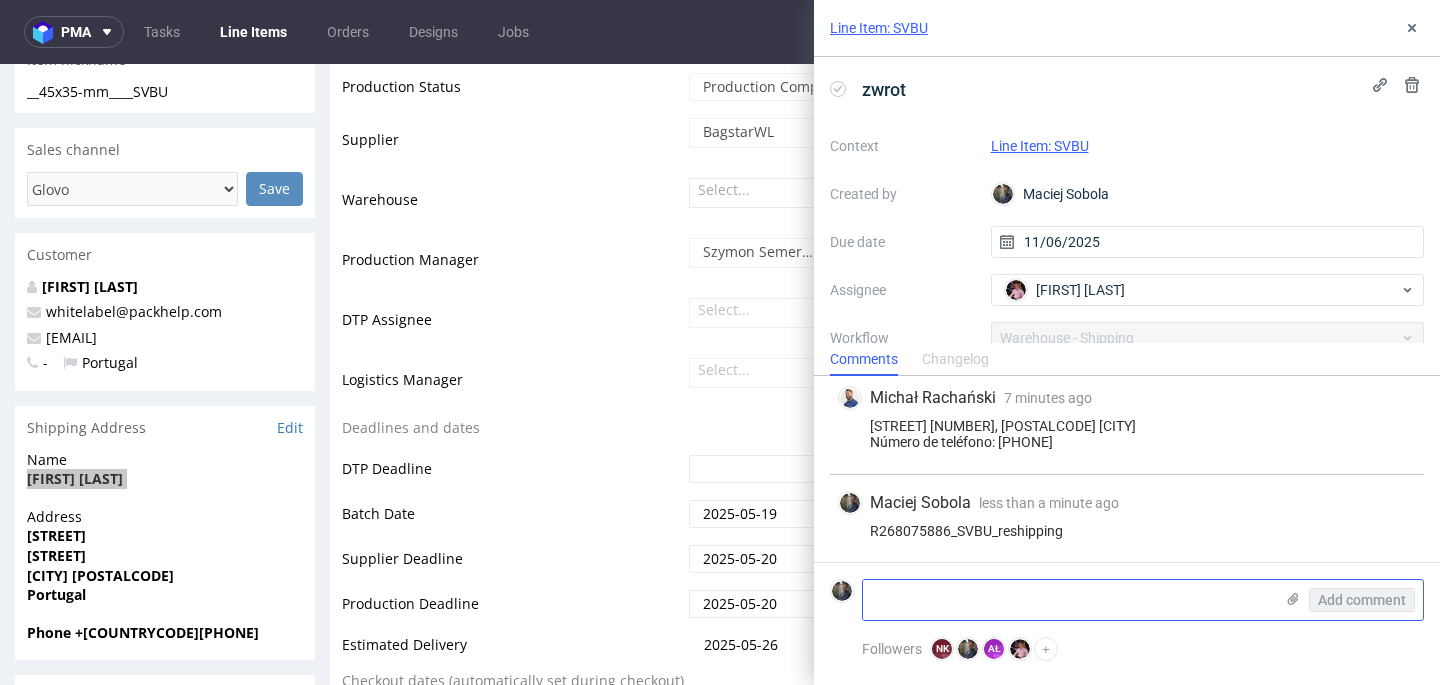 click at bounding box center [1068, 600] 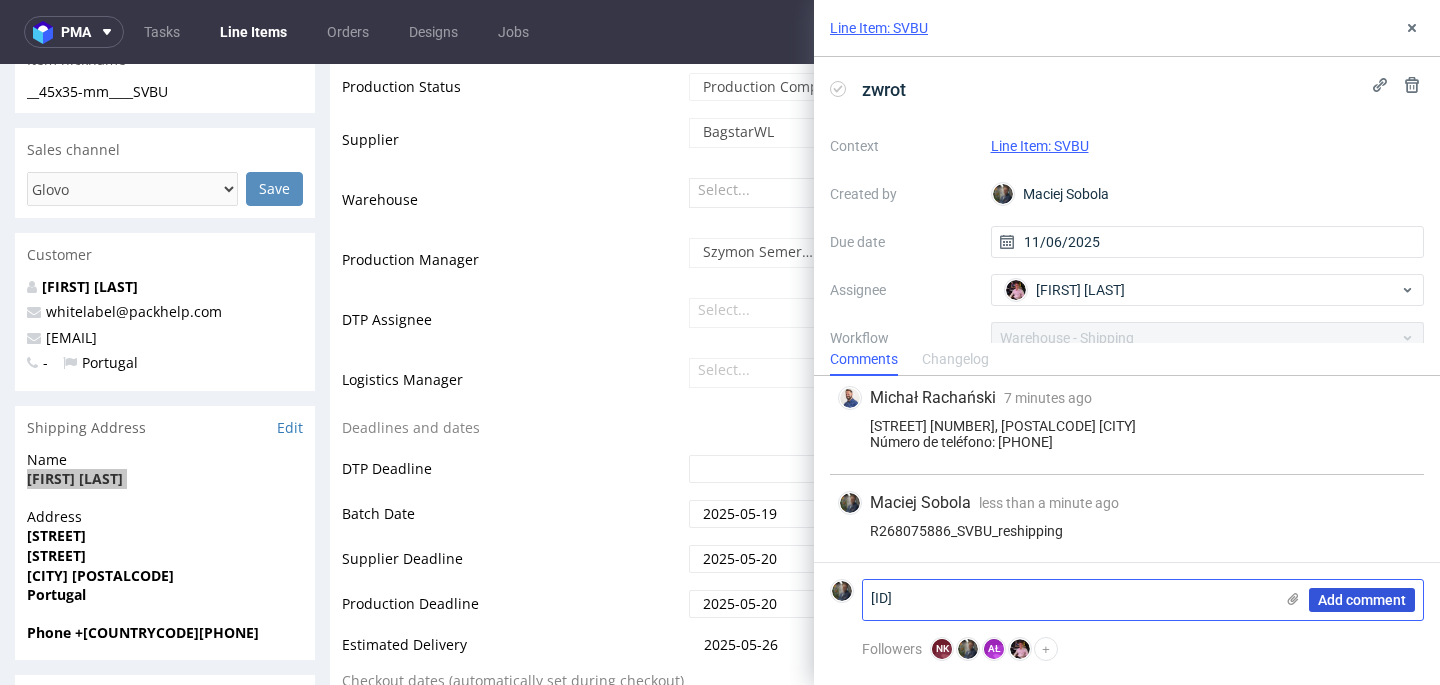 type on "[ID]" 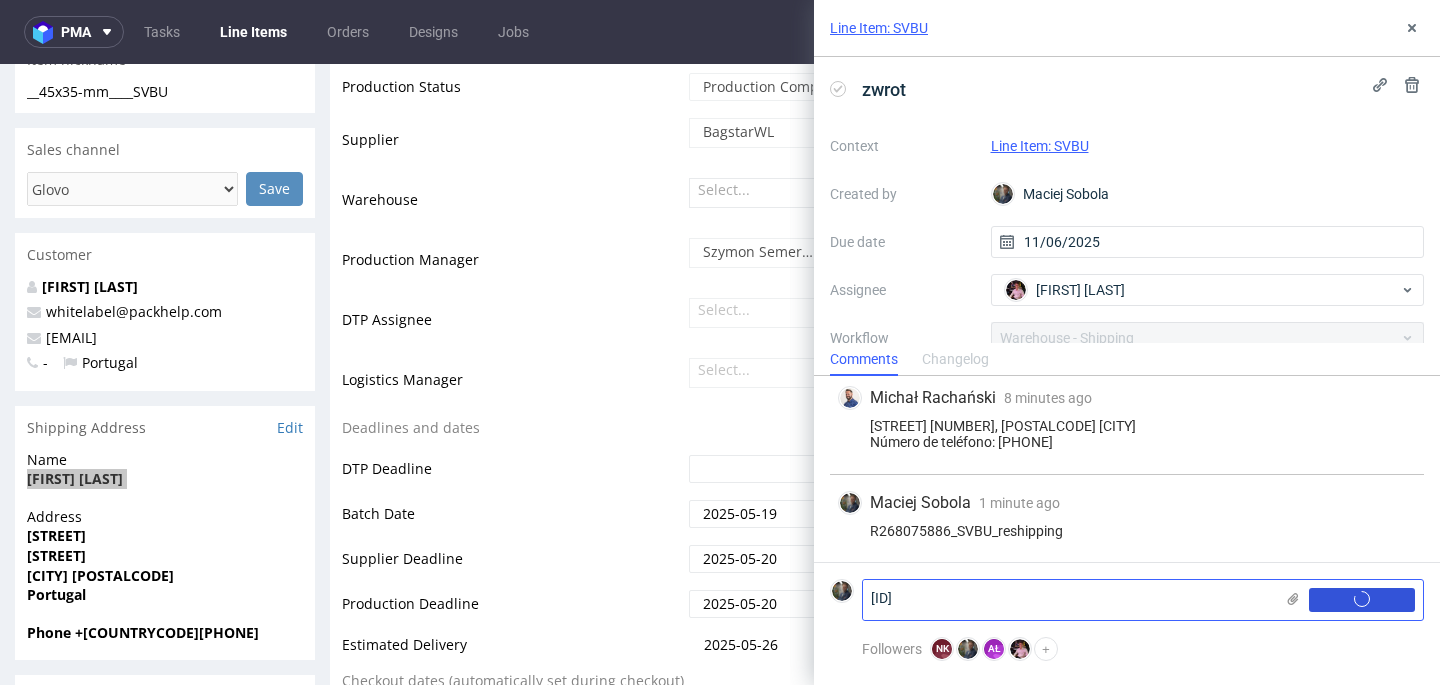type 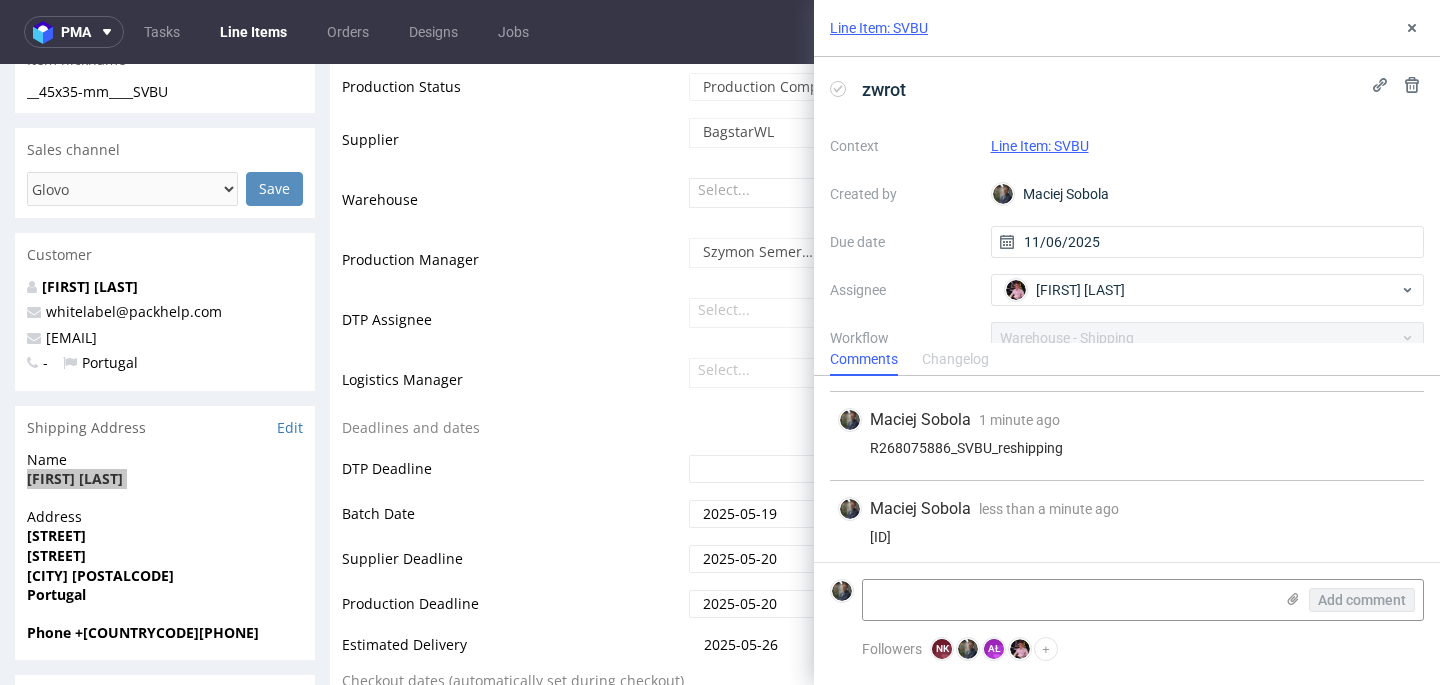 scroll, scrollTop: 734, scrollLeft: 0, axis: vertical 